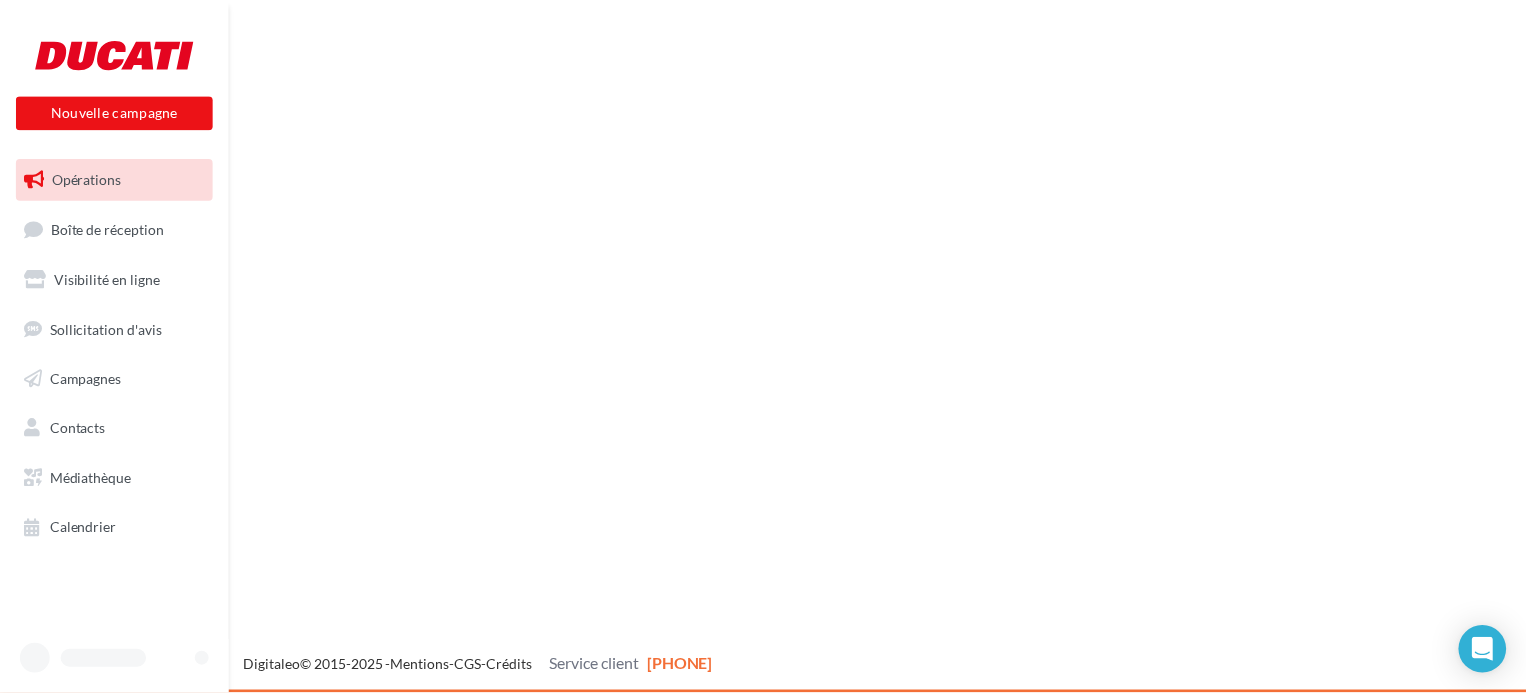 scroll, scrollTop: 0, scrollLeft: 0, axis: both 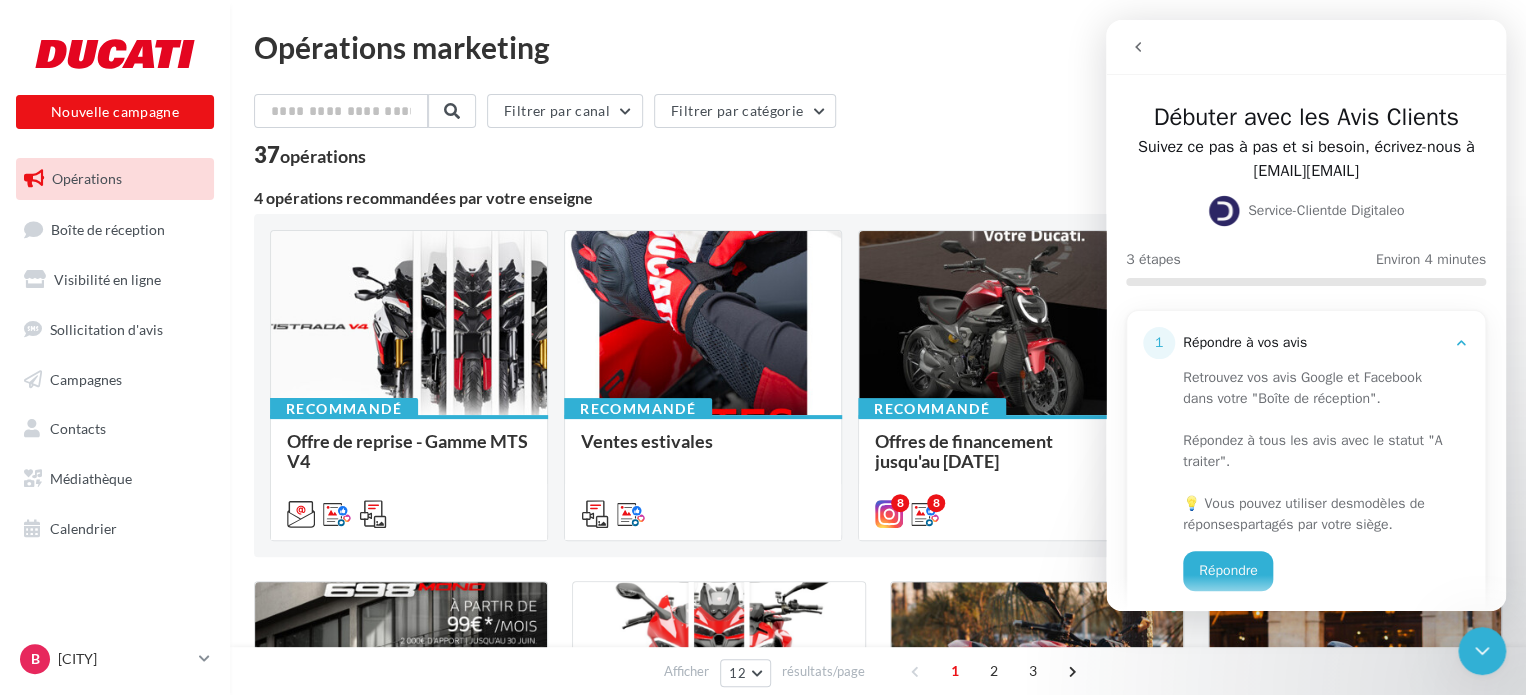 click 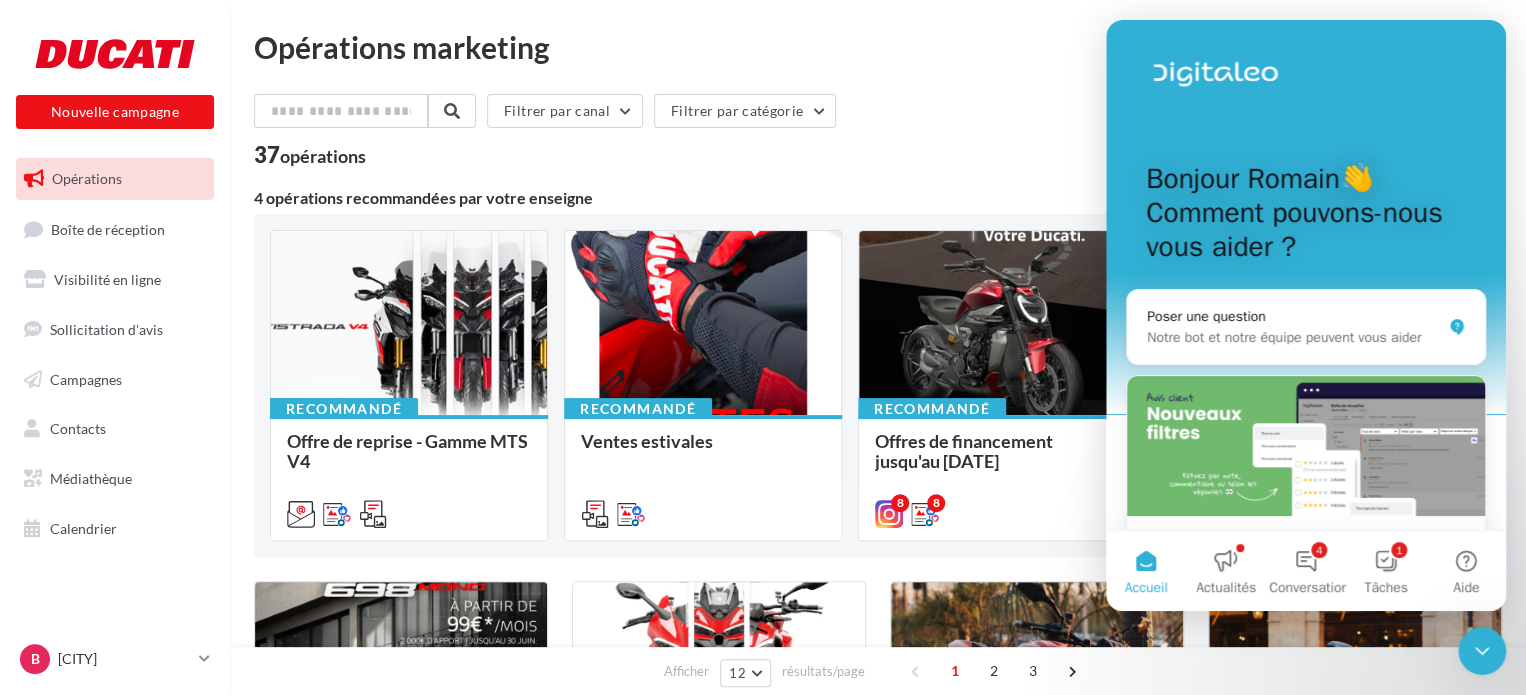 click 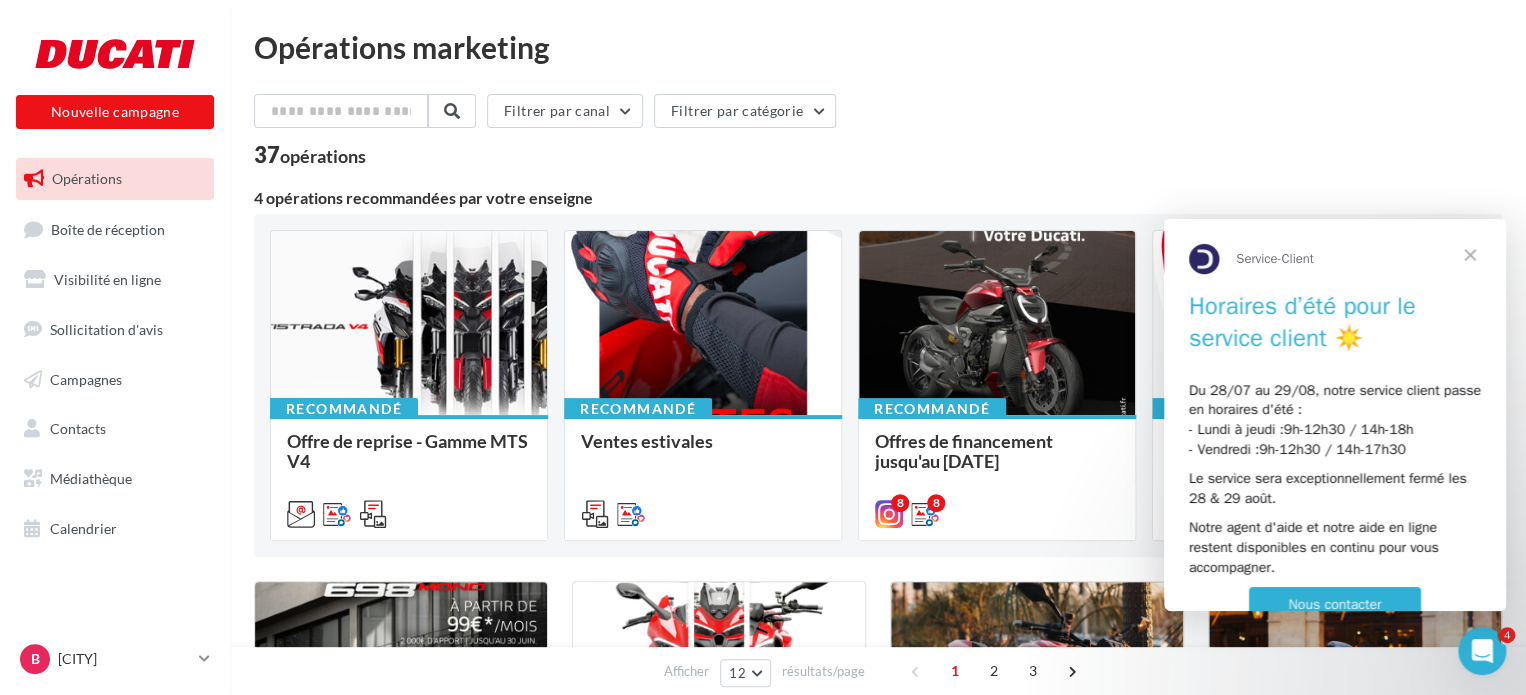 scroll, scrollTop: 0, scrollLeft: 0, axis: both 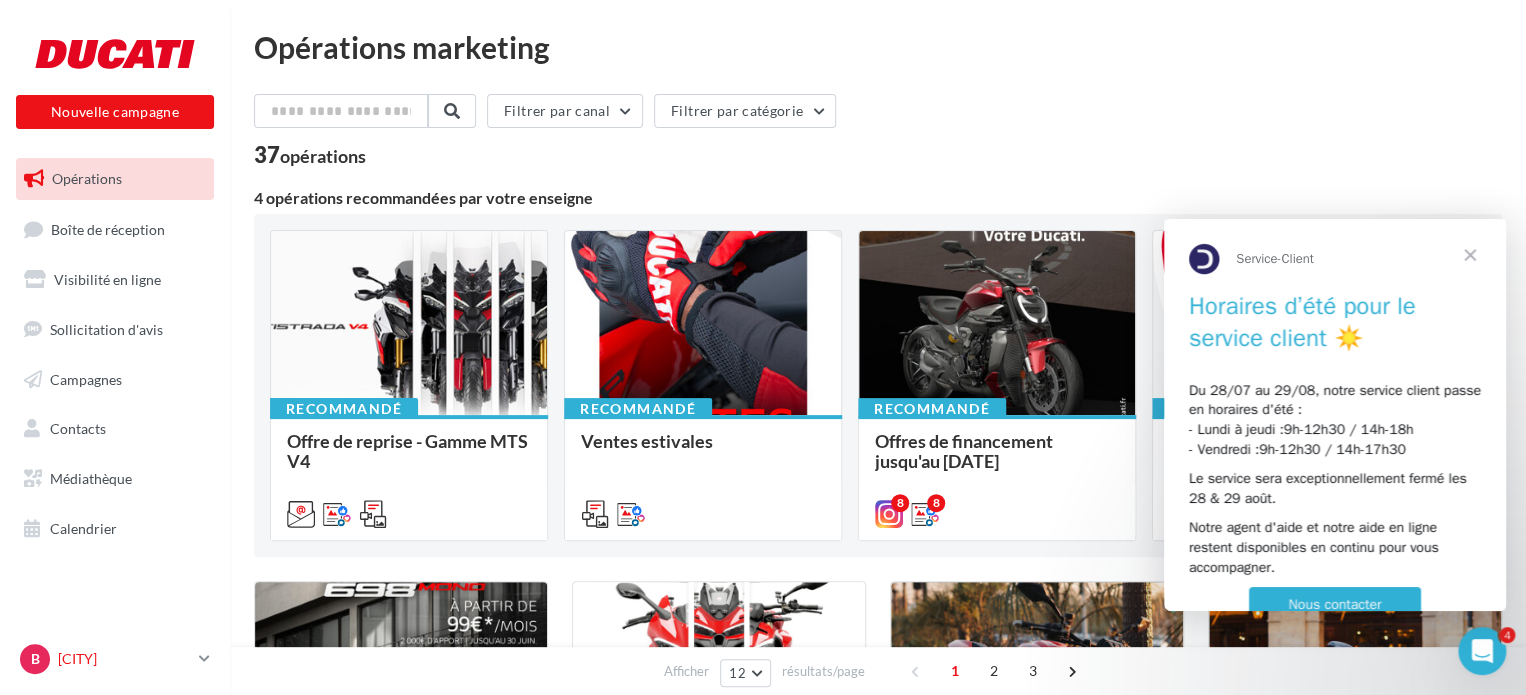 click on "BRETIGNY" at bounding box center (124, 659) 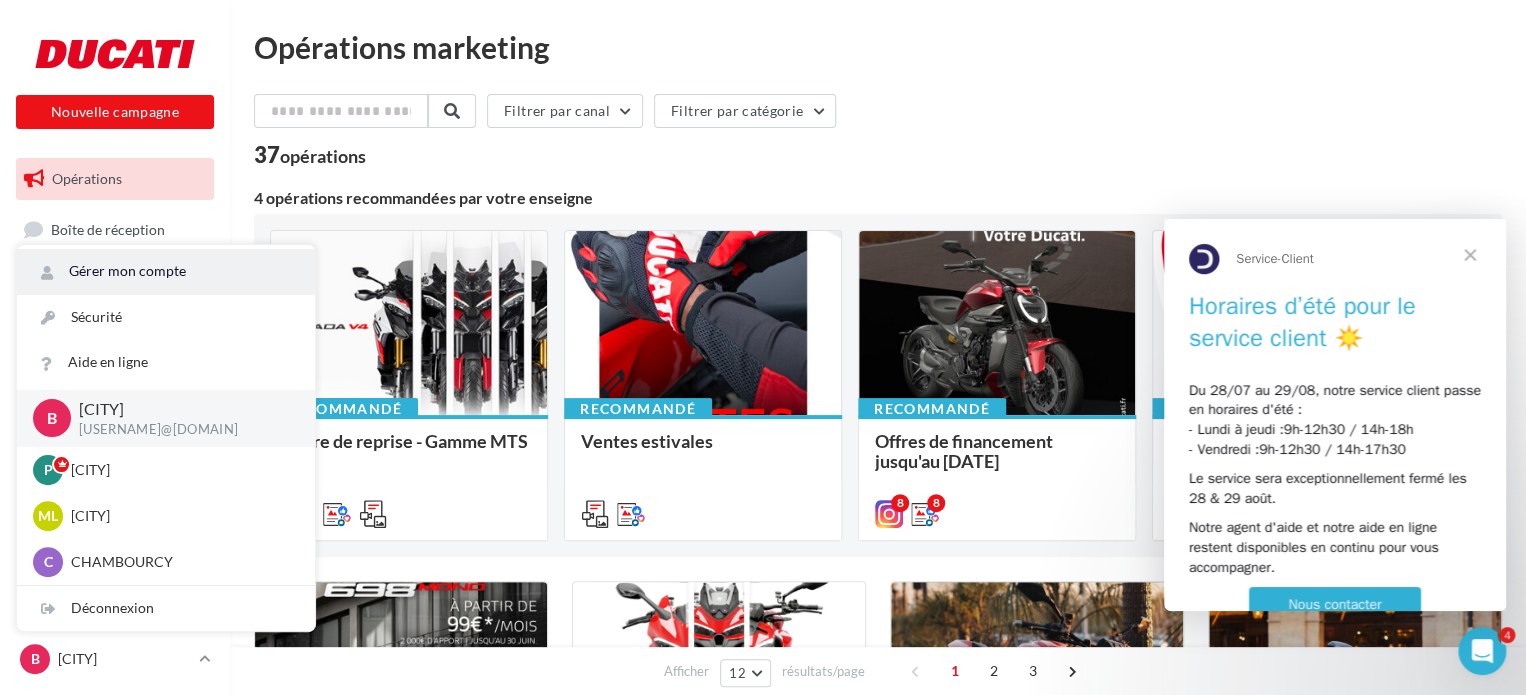 click on "Gérer mon compte" at bounding box center (166, 271) 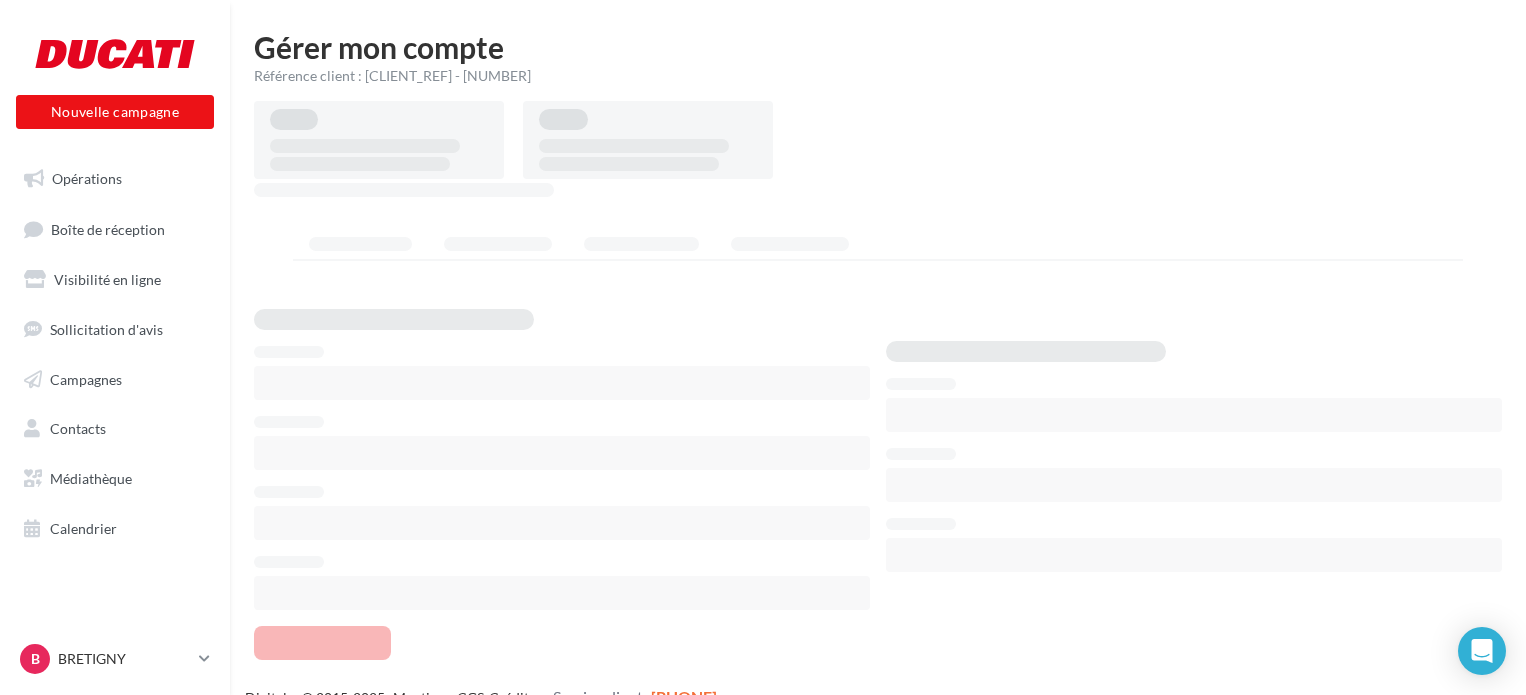scroll, scrollTop: 0, scrollLeft: 0, axis: both 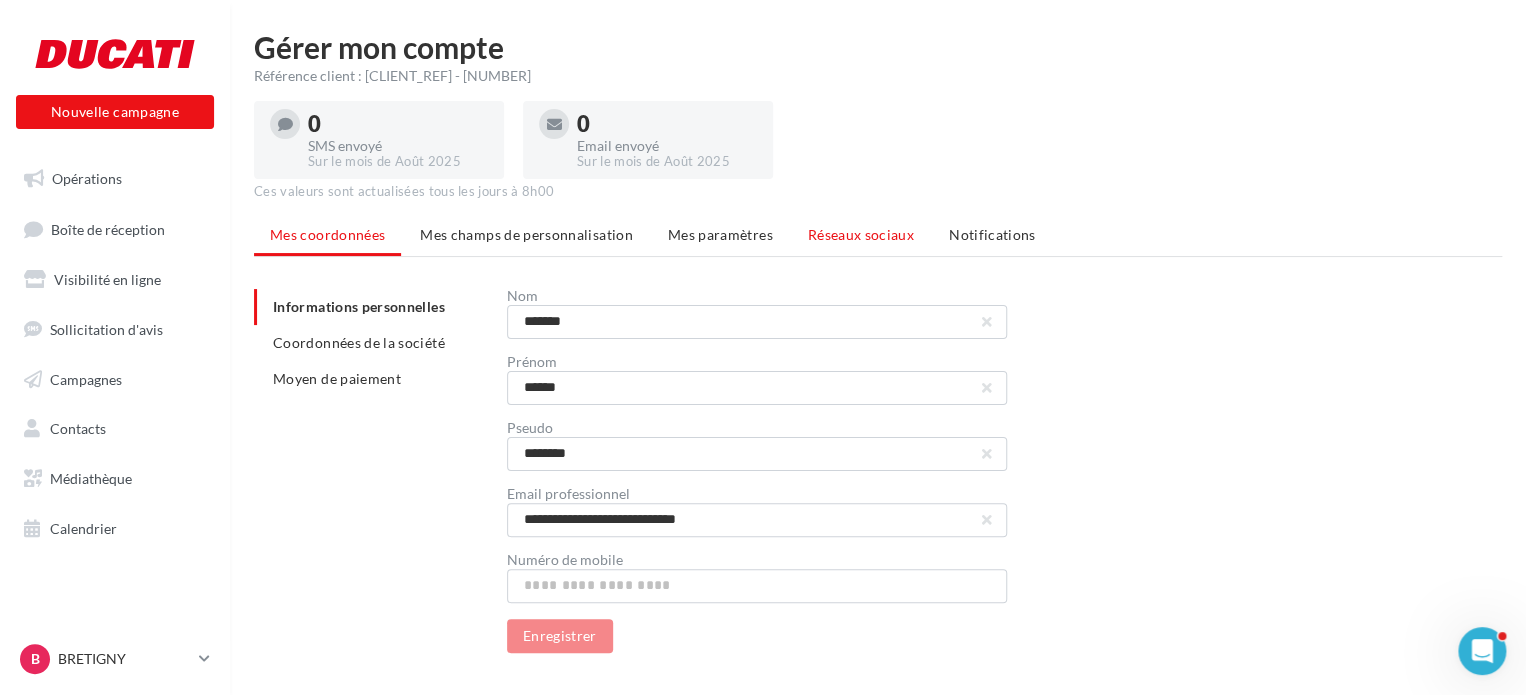 click on "Réseaux sociaux" at bounding box center (861, 235) 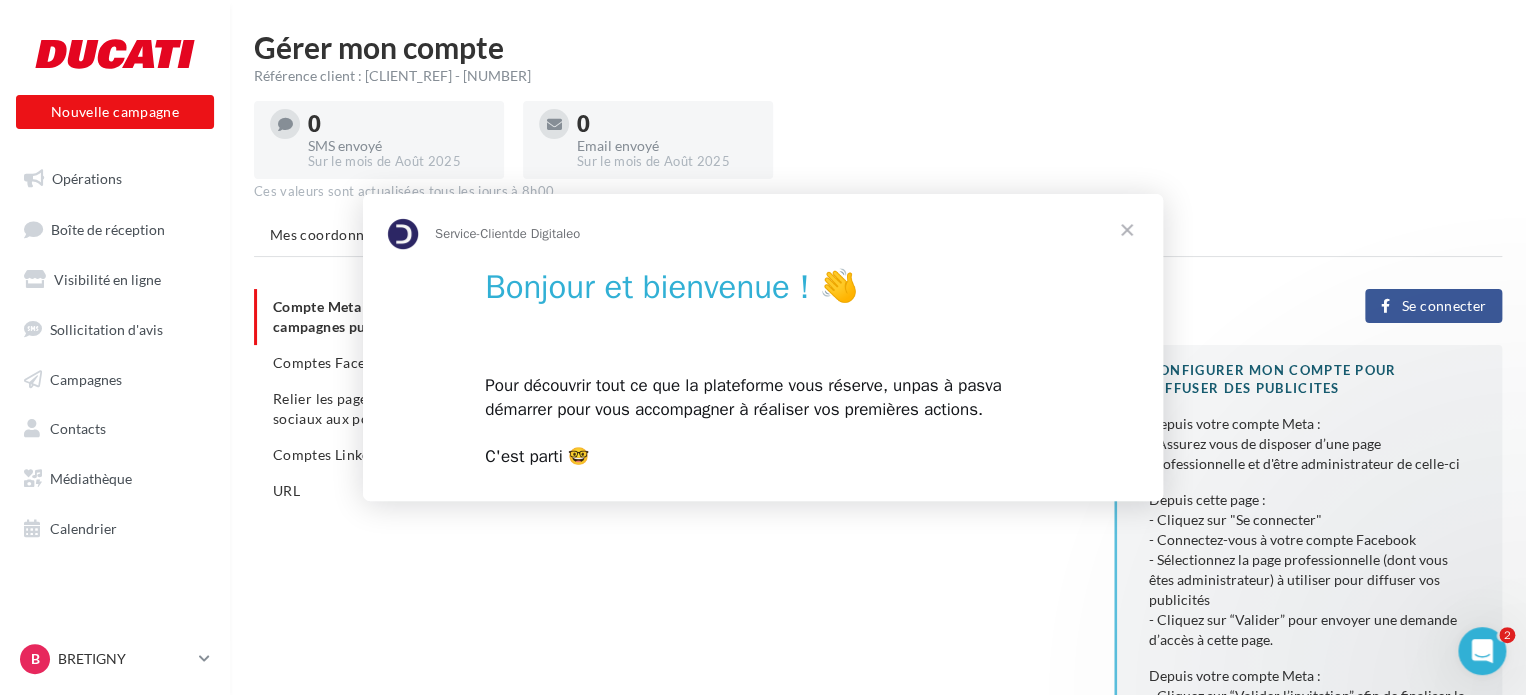 scroll, scrollTop: 0, scrollLeft: 0, axis: both 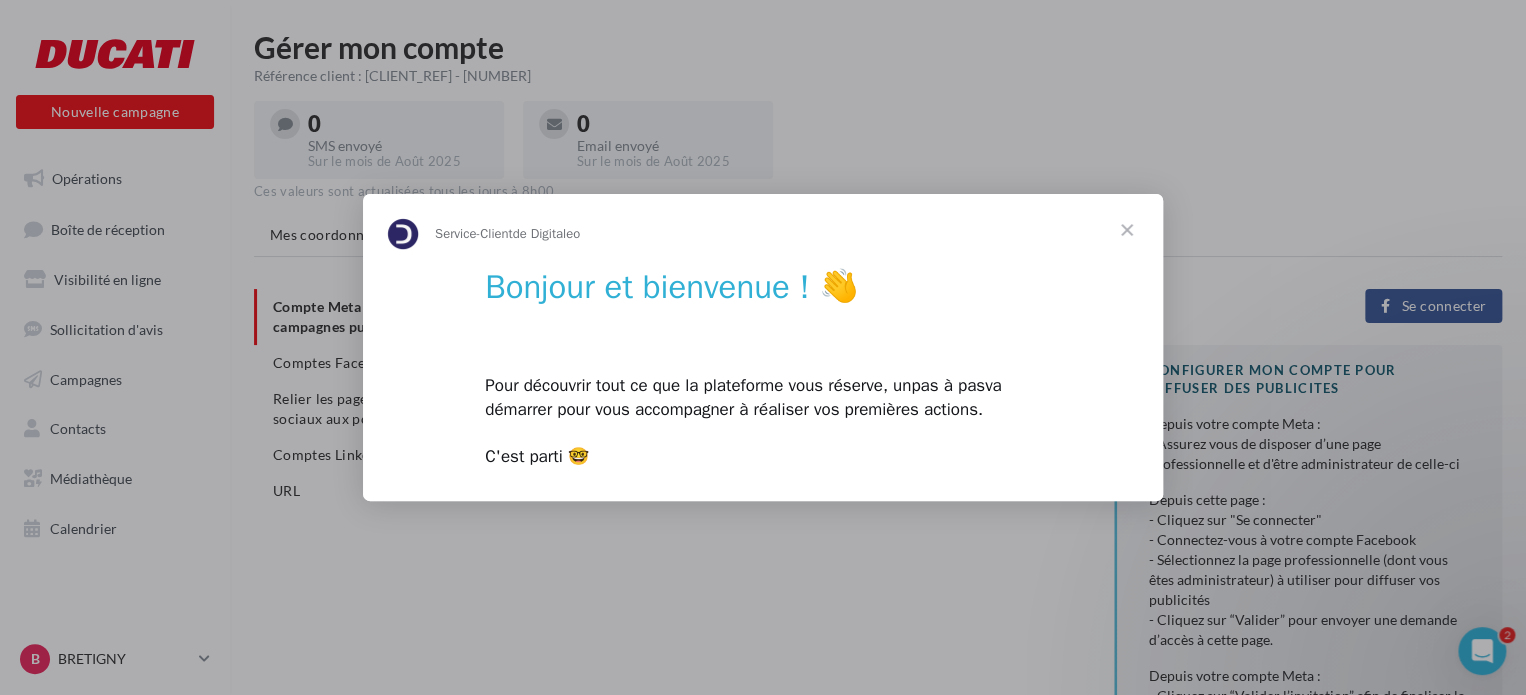 click at bounding box center (1127, 230) 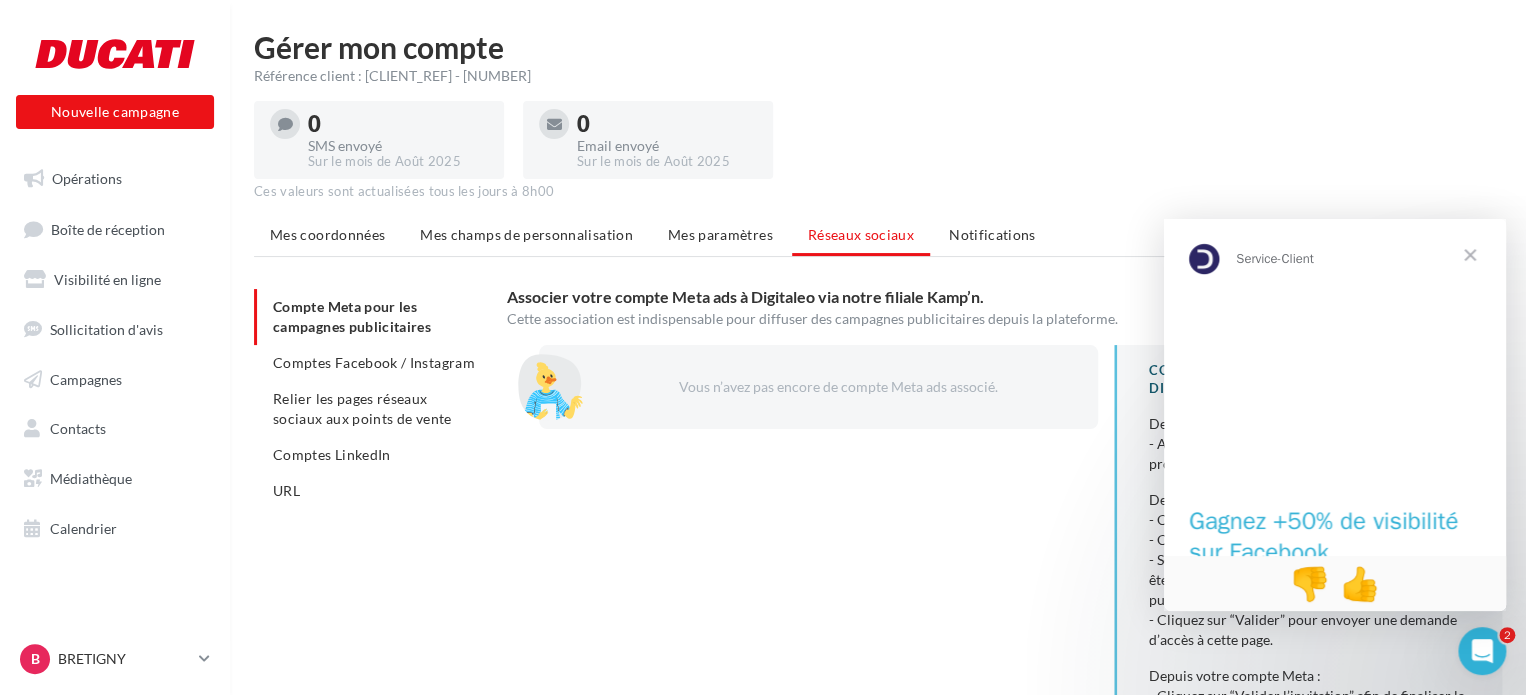scroll, scrollTop: 0, scrollLeft: 0, axis: both 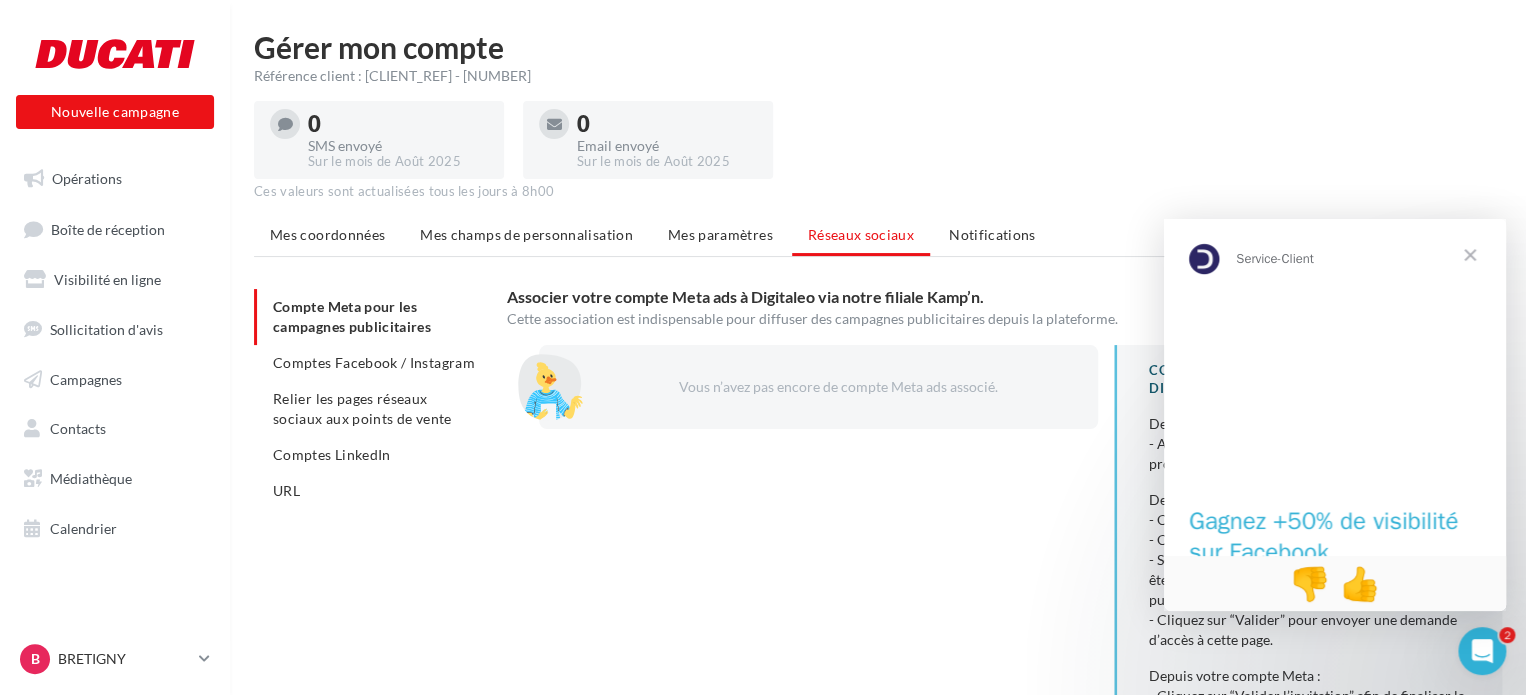 click on "Vous n’avez pas encore de compte Meta ads associé.
CONFIGURER MON COMPTE POUR DIFFUSER DES PUBLICITES
Depuis votre compte Meta :
- Assurez vous de disposer d’une page professionnelle et d'être administrateur de celle-ci
Depuis cette page :
- Cliquez sur "Se connecter"
- Connectez-vous à votre compte Facebook
- Sélectionnez la page professionnelle (dont vous êtes administrateur) à utiliser pour diffuser vos publicités
- Cliquez sur “Valider” pour envoyer une demande d’accès à cette page.
Depuis votre compte Meta :
- Cliquez sur “Valider l’invitation” afin de finaliser la demande d’accès.
BESOIN D'AIDE ?
Comment associer mon compte à Digitaleo" at bounding box center [1012, 625] 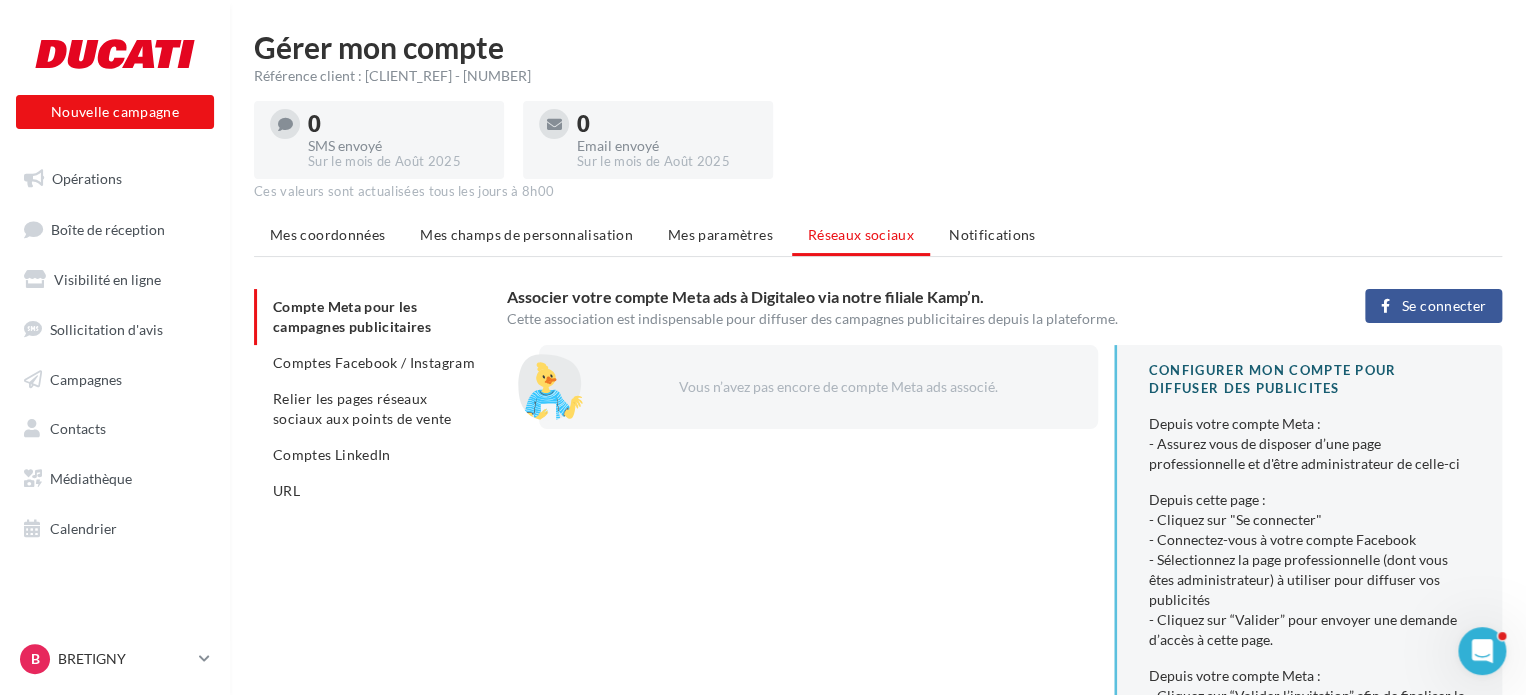 click on "Se connecter" at bounding box center (1433, 306) 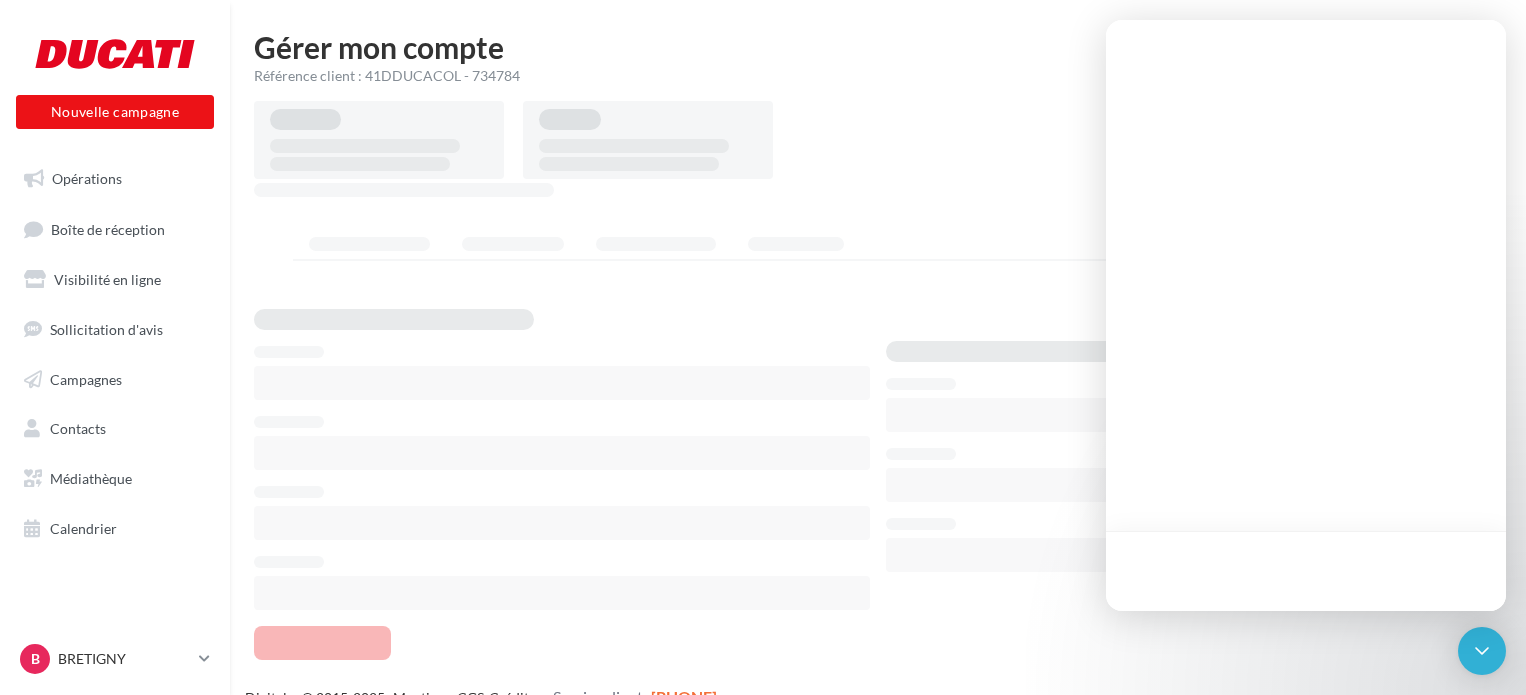 scroll, scrollTop: 0, scrollLeft: 0, axis: both 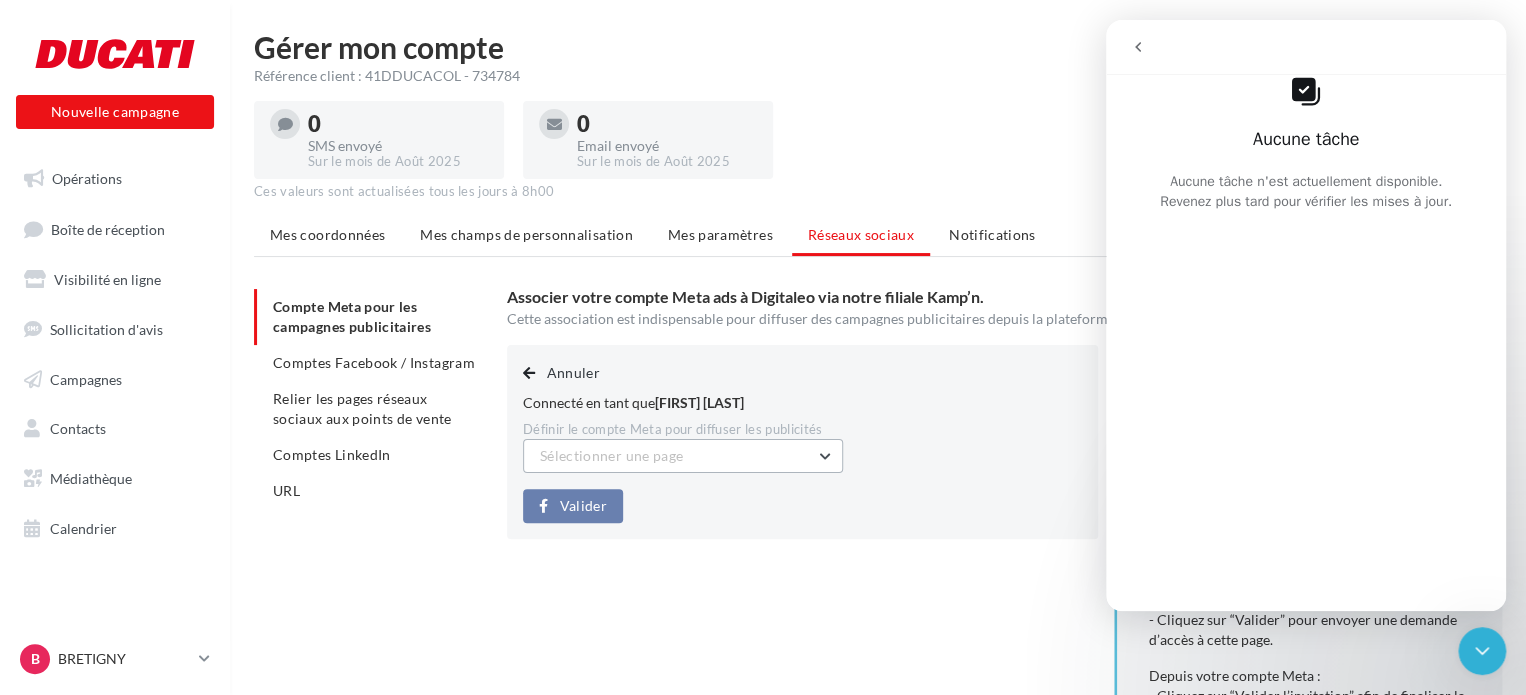 click on "Sélectionner une page" at bounding box center (683, 456) 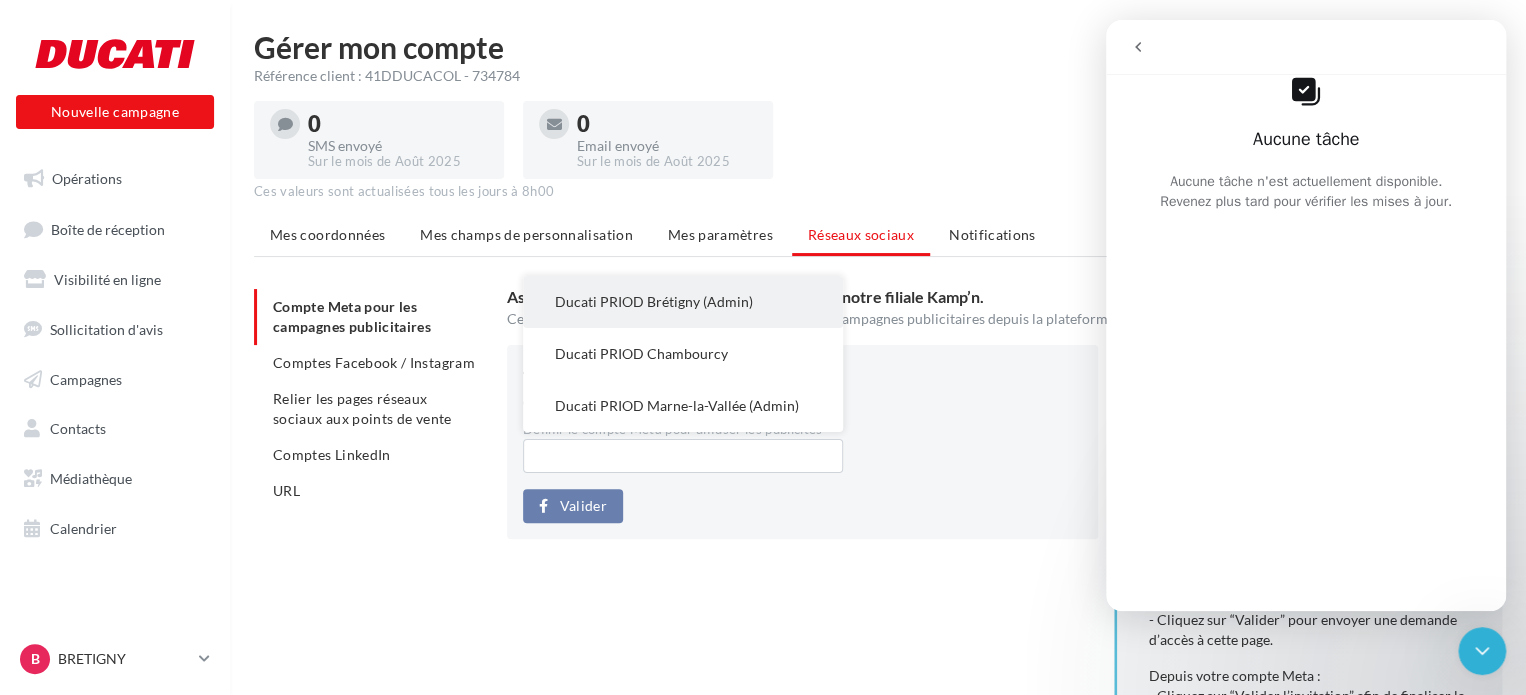 click on "Ducati PRIOD Brétigny (Admin)" at bounding box center [654, 301] 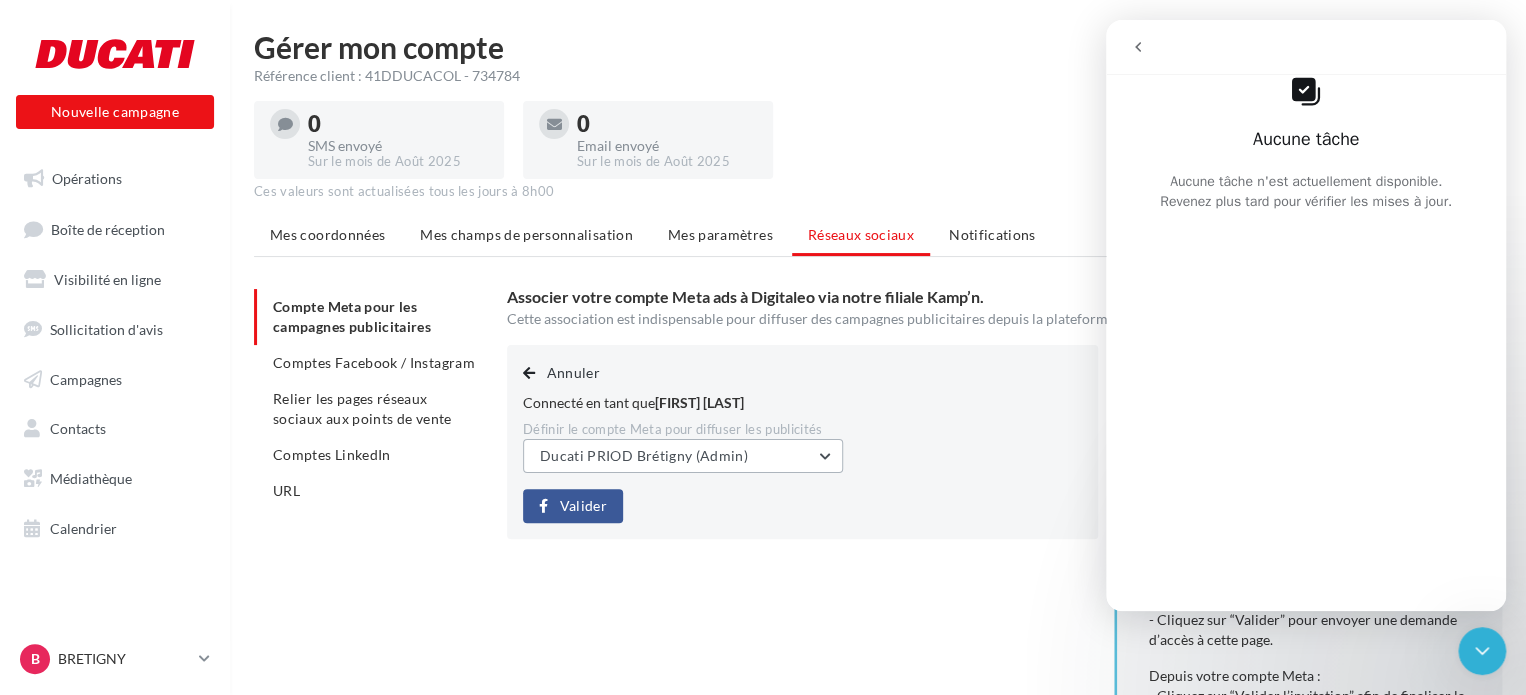 click on "[ORGANIZATION] PRIOD Brétigny (Admin)" at bounding box center [644, 455] 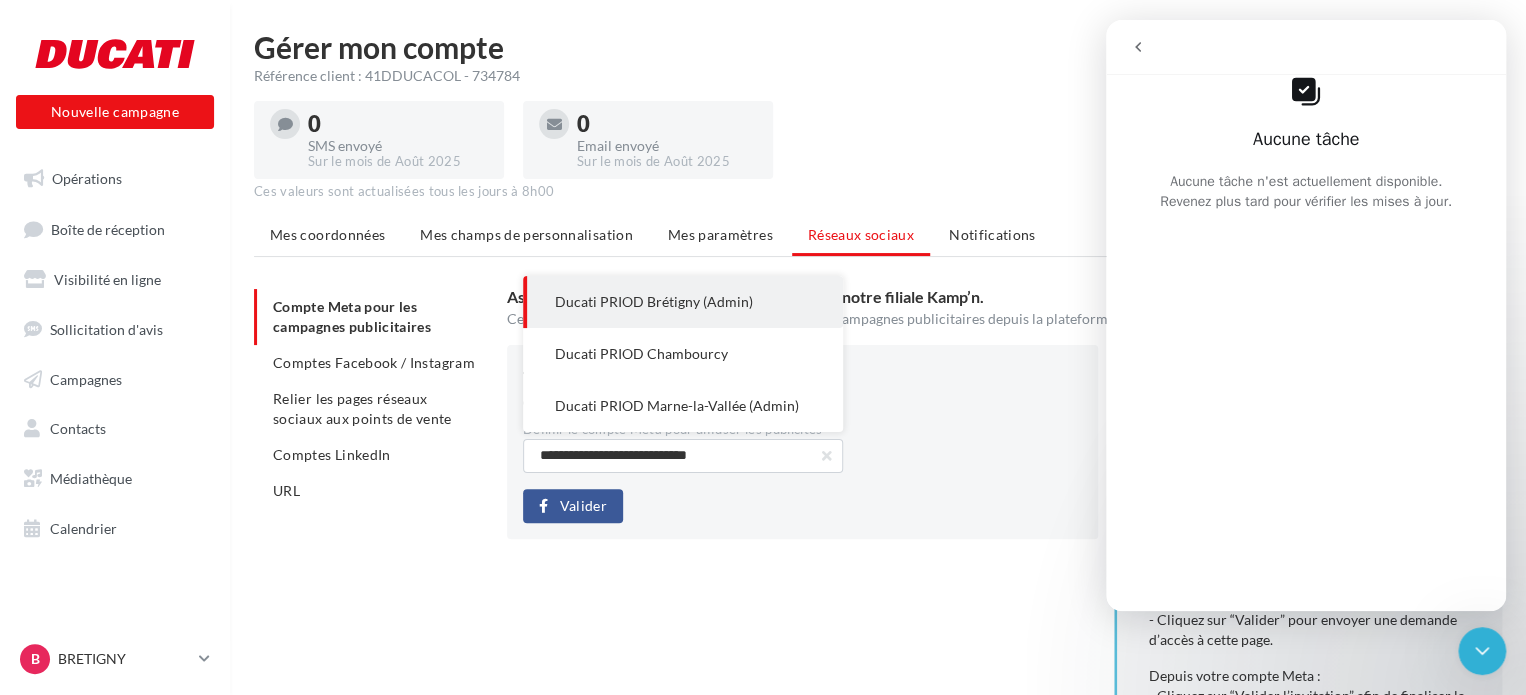 click on "**********" at bounding box center [802, 442] 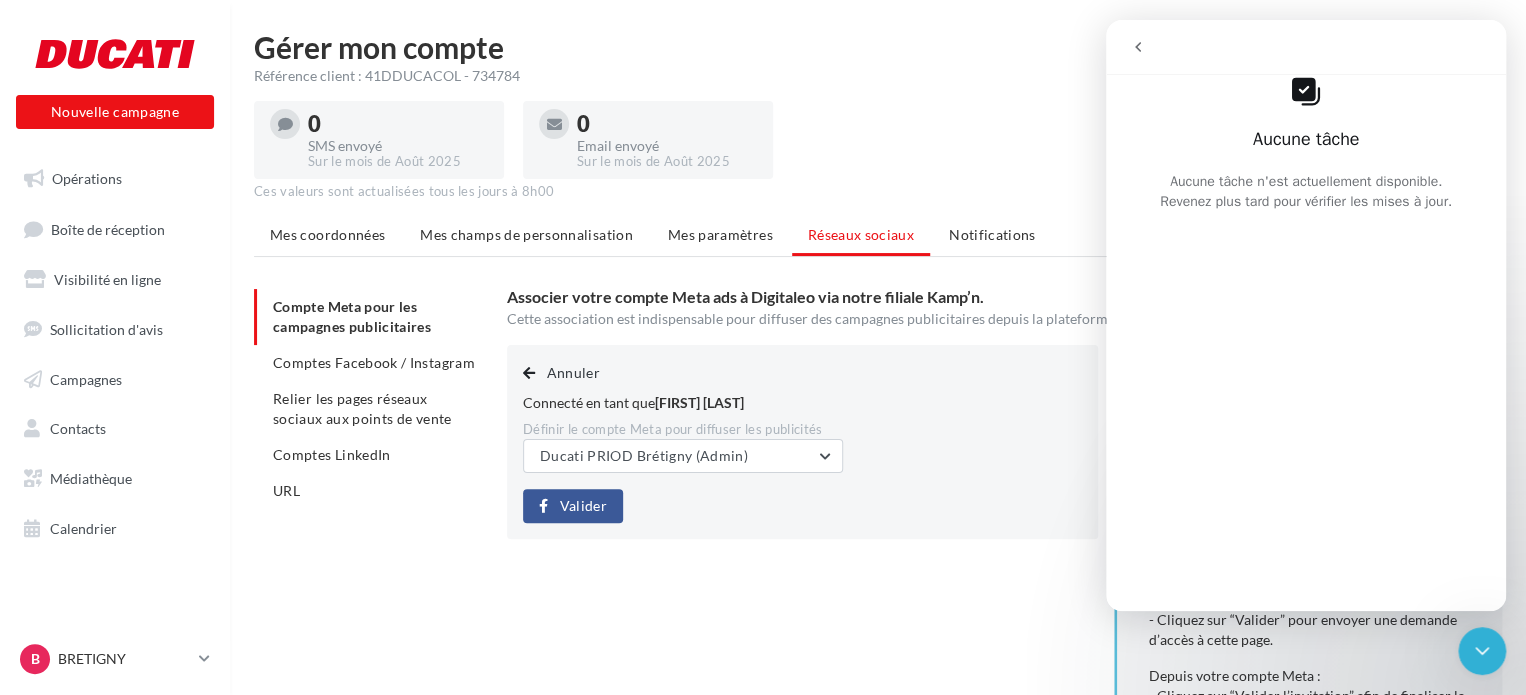 click 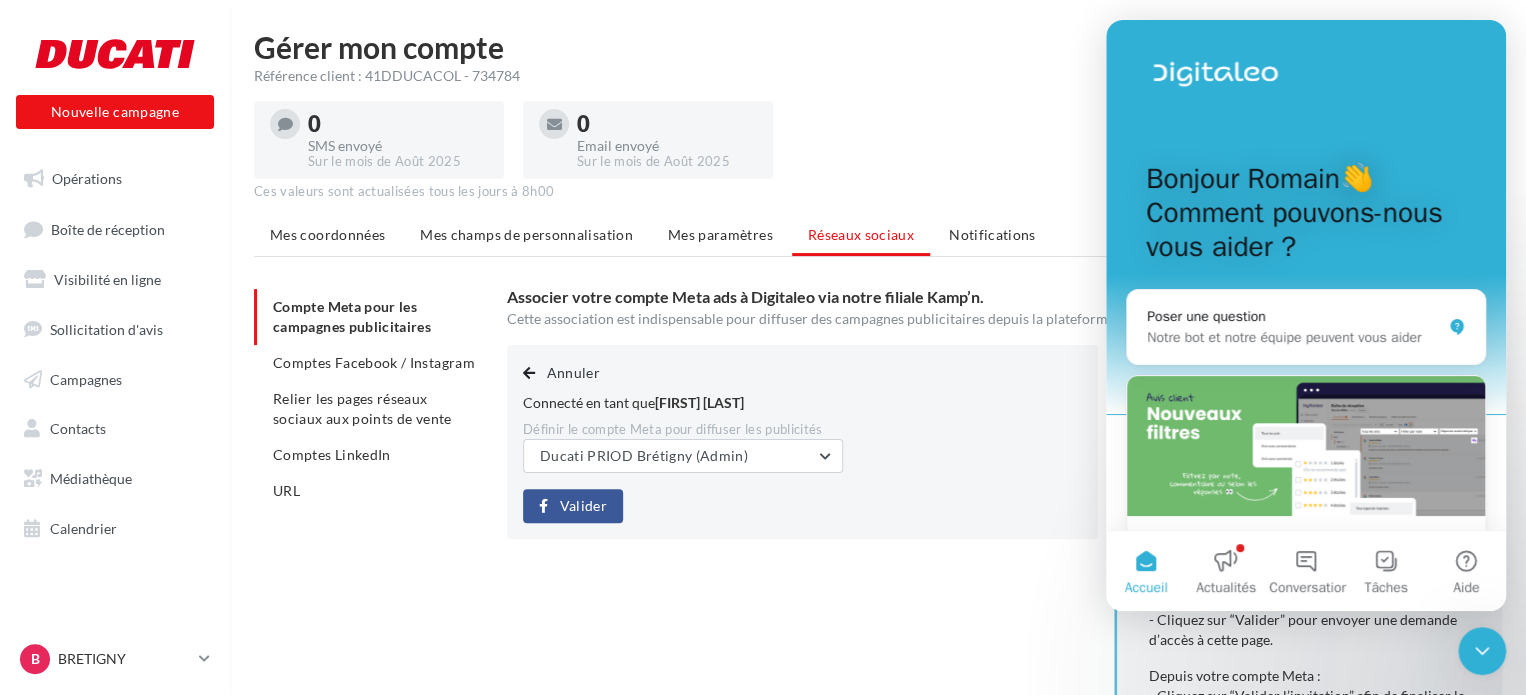 click 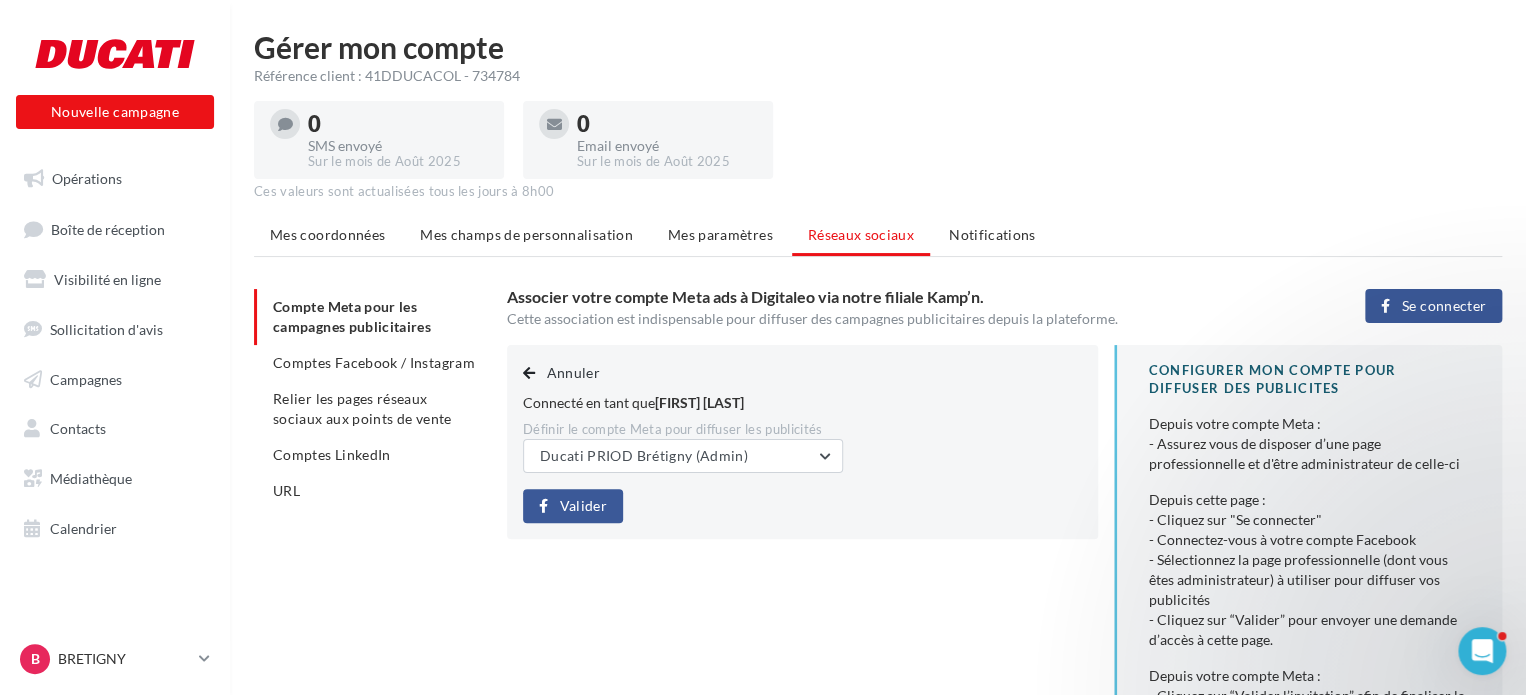 scroll, scrollTop: 0, scrollLeft: 0, axis: both 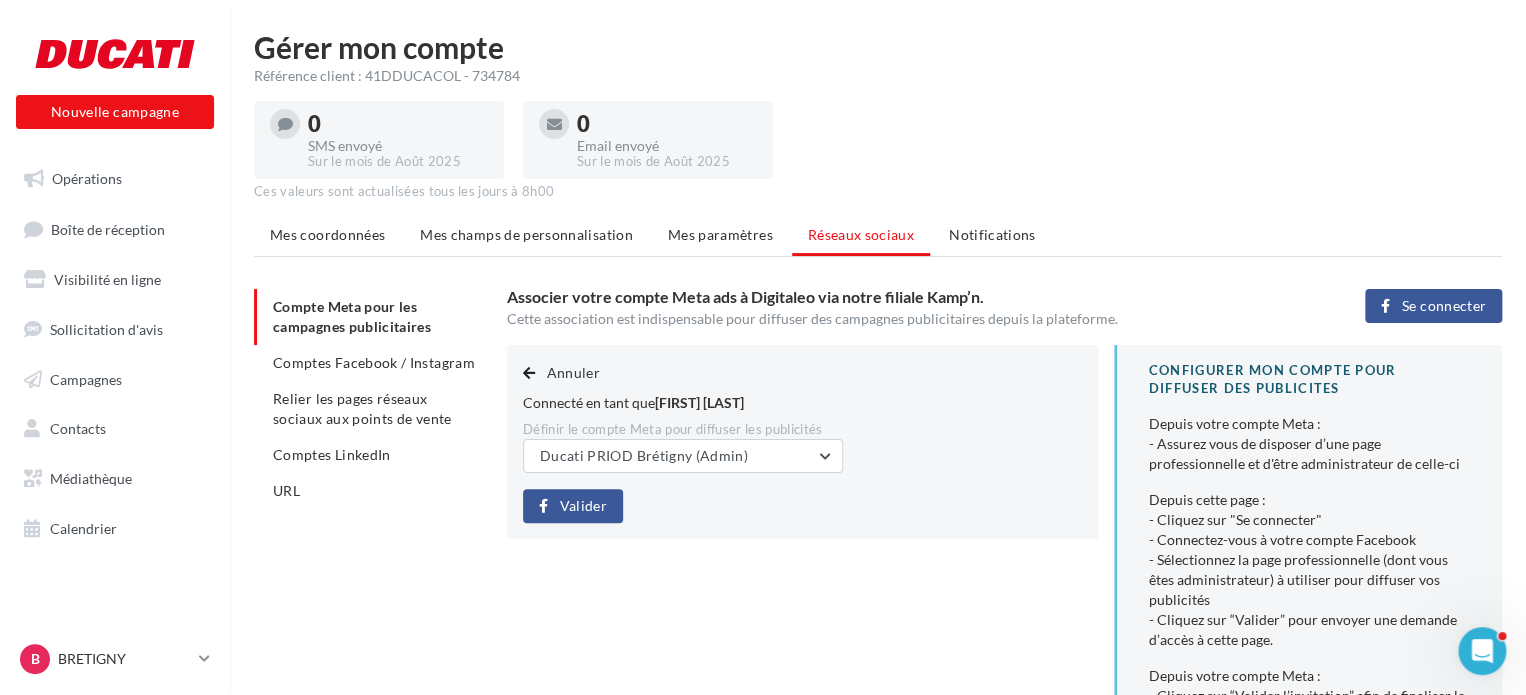 click on "Valider" at bounding box center (583, 506) 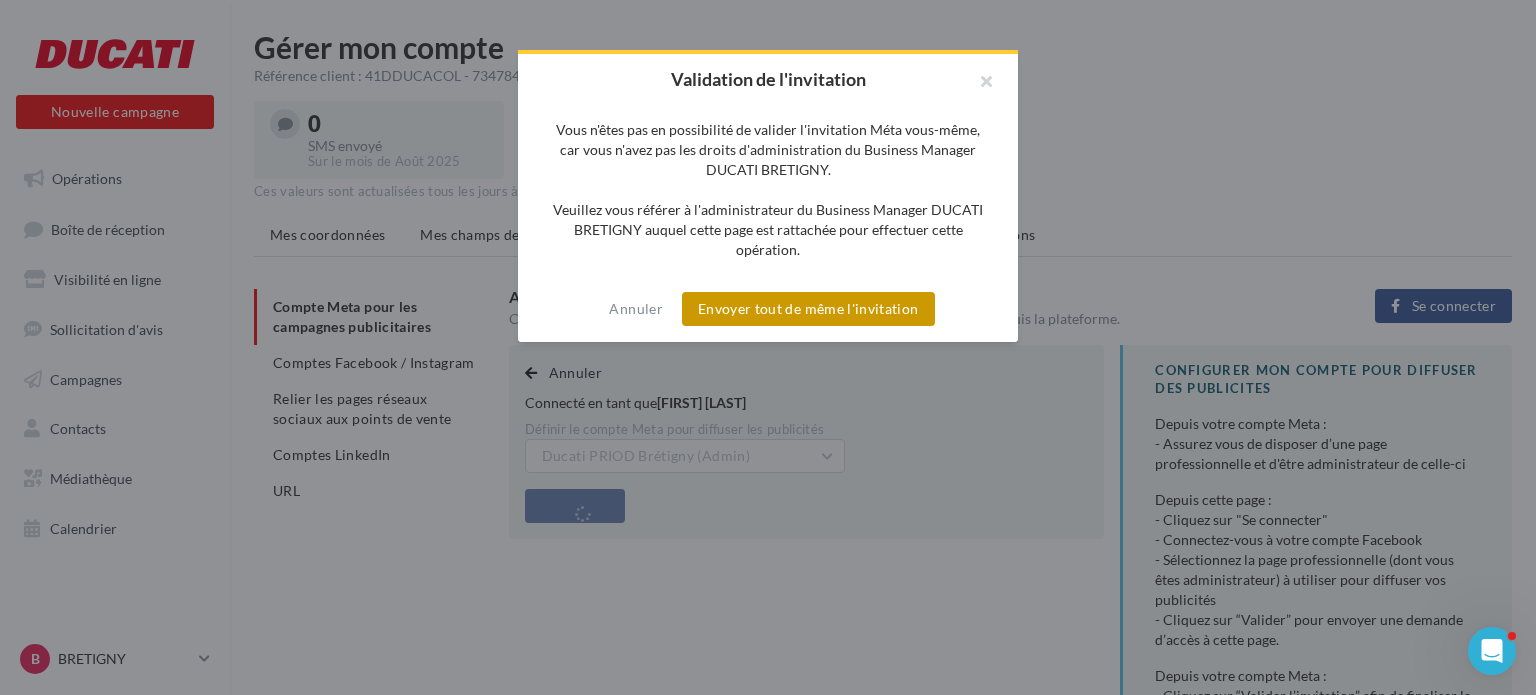 click on "Envoyer tout de même l'invitation" at bounding box center (808, 309) 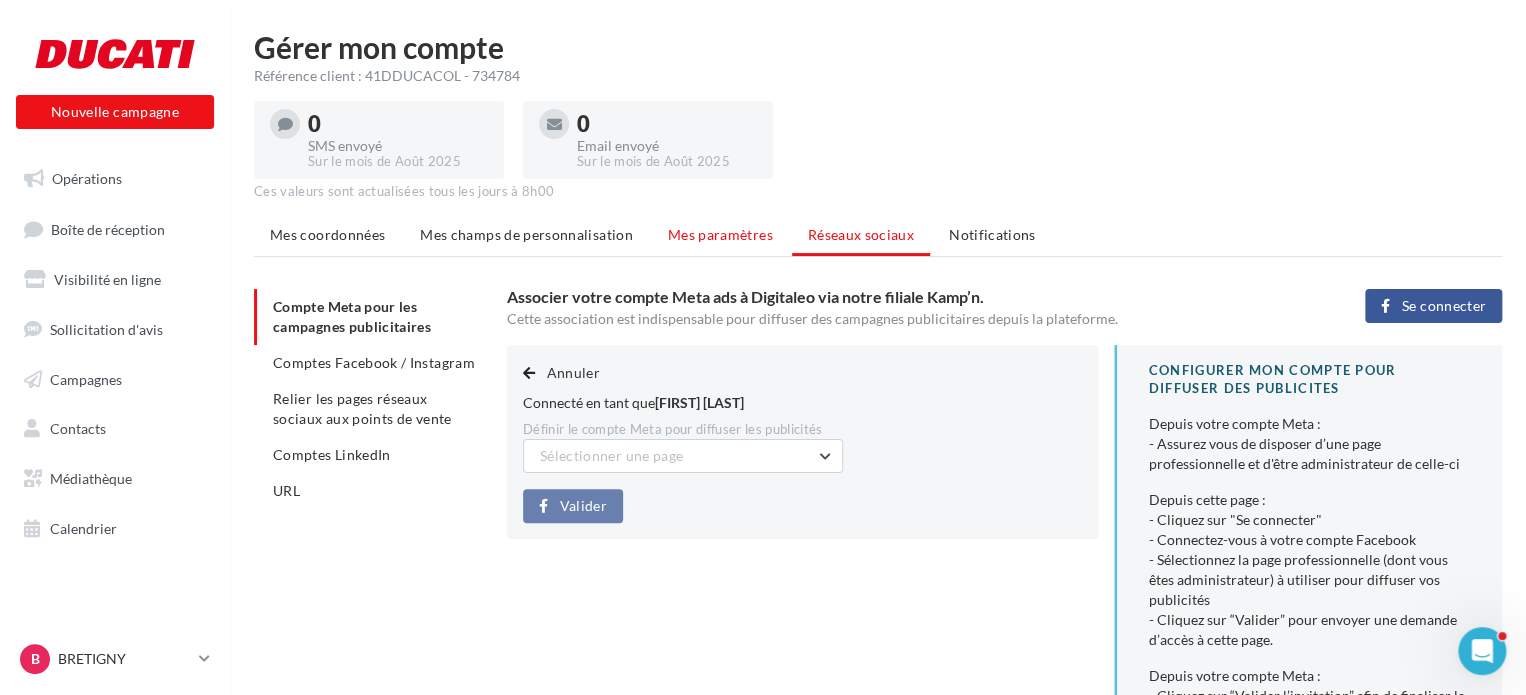 click on "Mes paramètres" at bounding box center (720, 234) 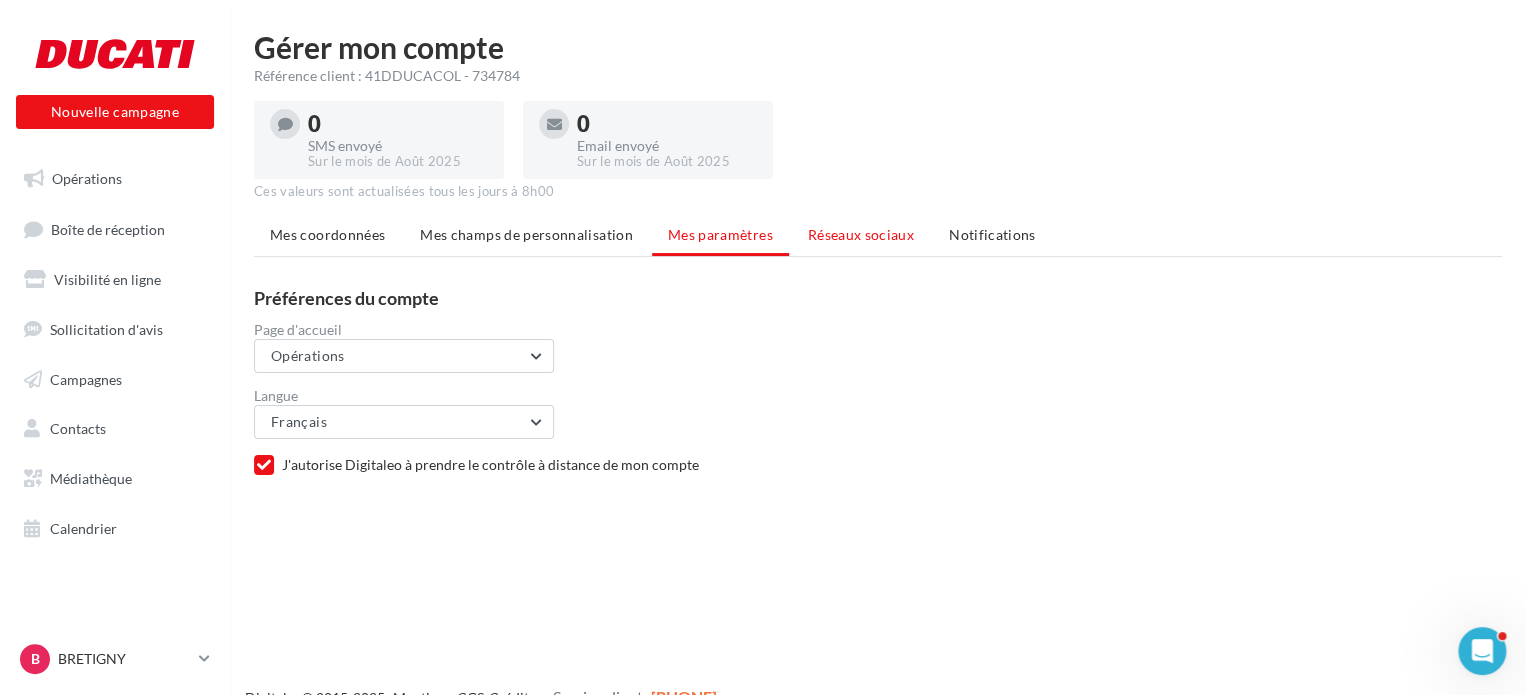 click on "Réseaux sociaux" at bounding box center (861, 234) 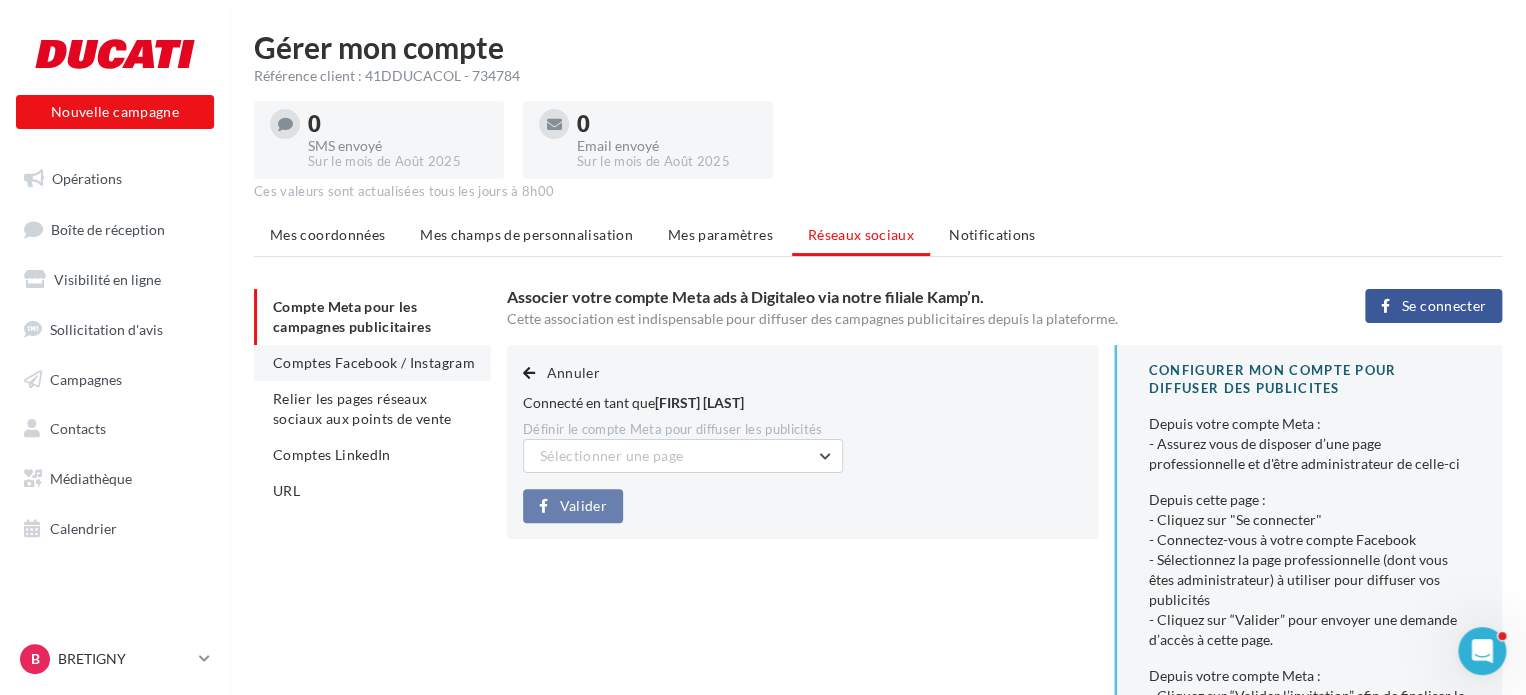 click on "Comptes Facebook / Instagram" at bounding box center (374, 362) 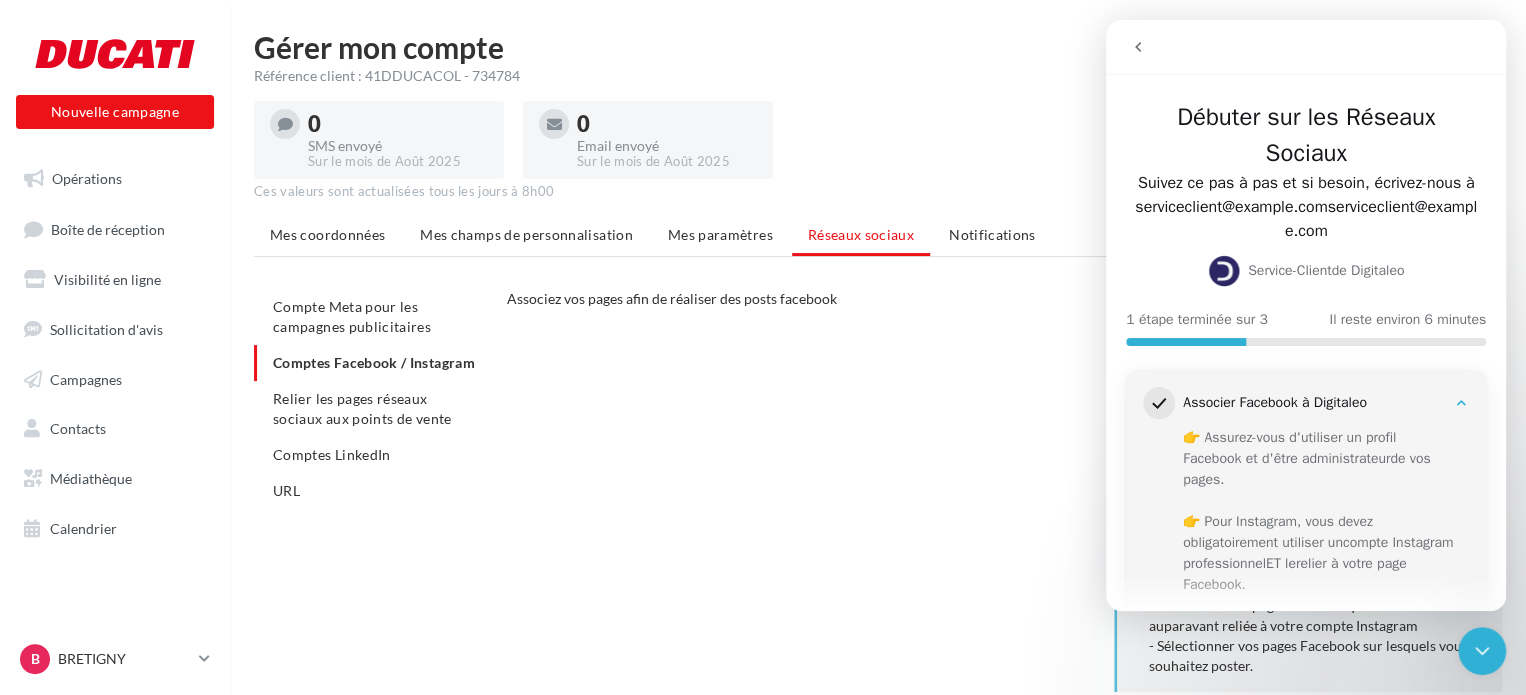 scroll, scrollTop: 256, scrollLeft: 0, axis: vertical 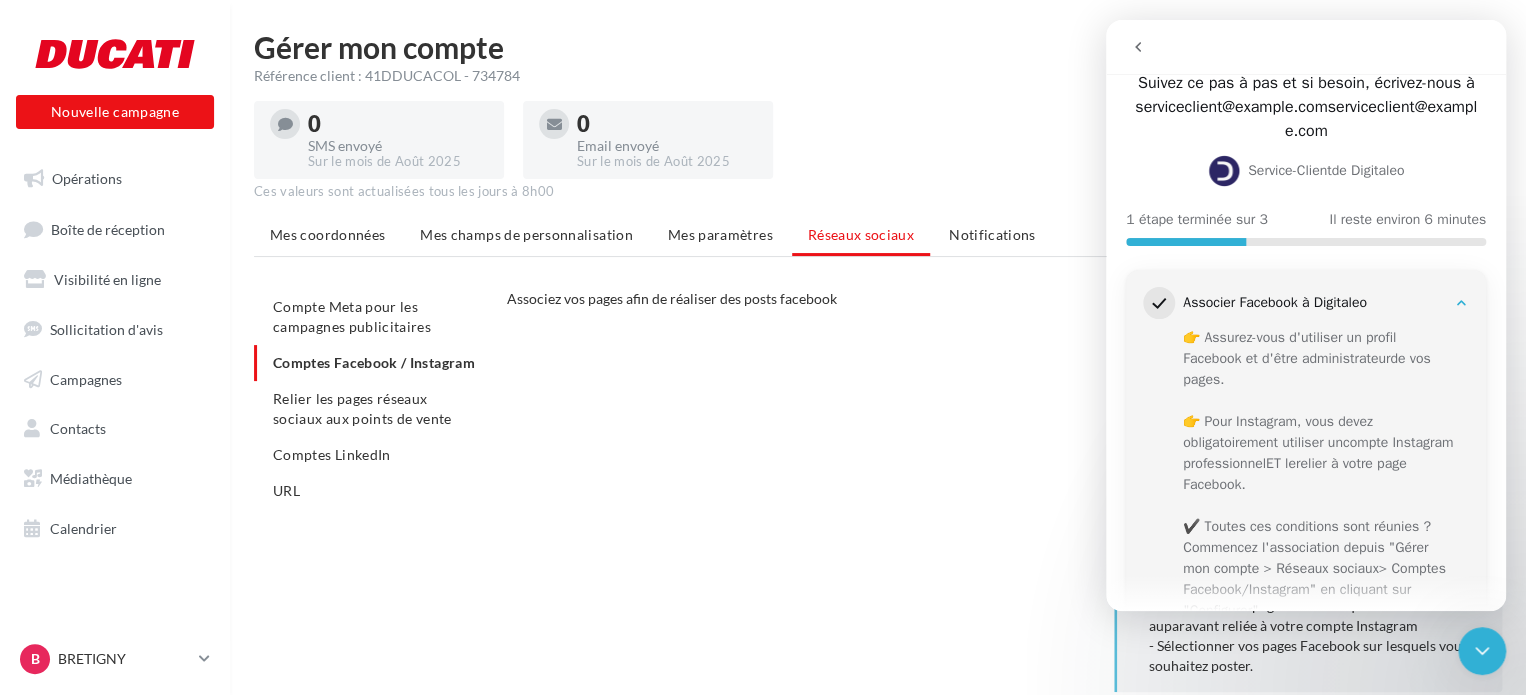 click 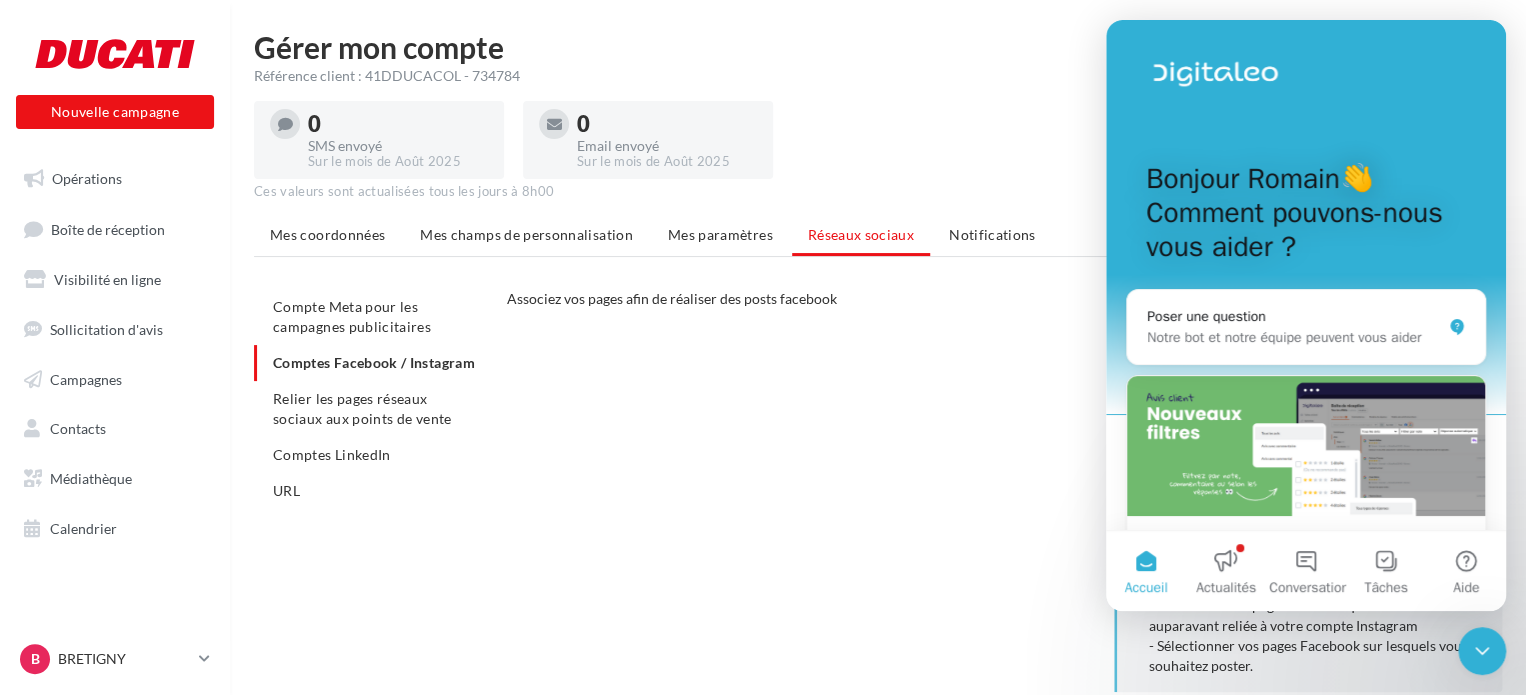 scroll, scrollTop: 0, scrollLeft: 0, axis: both 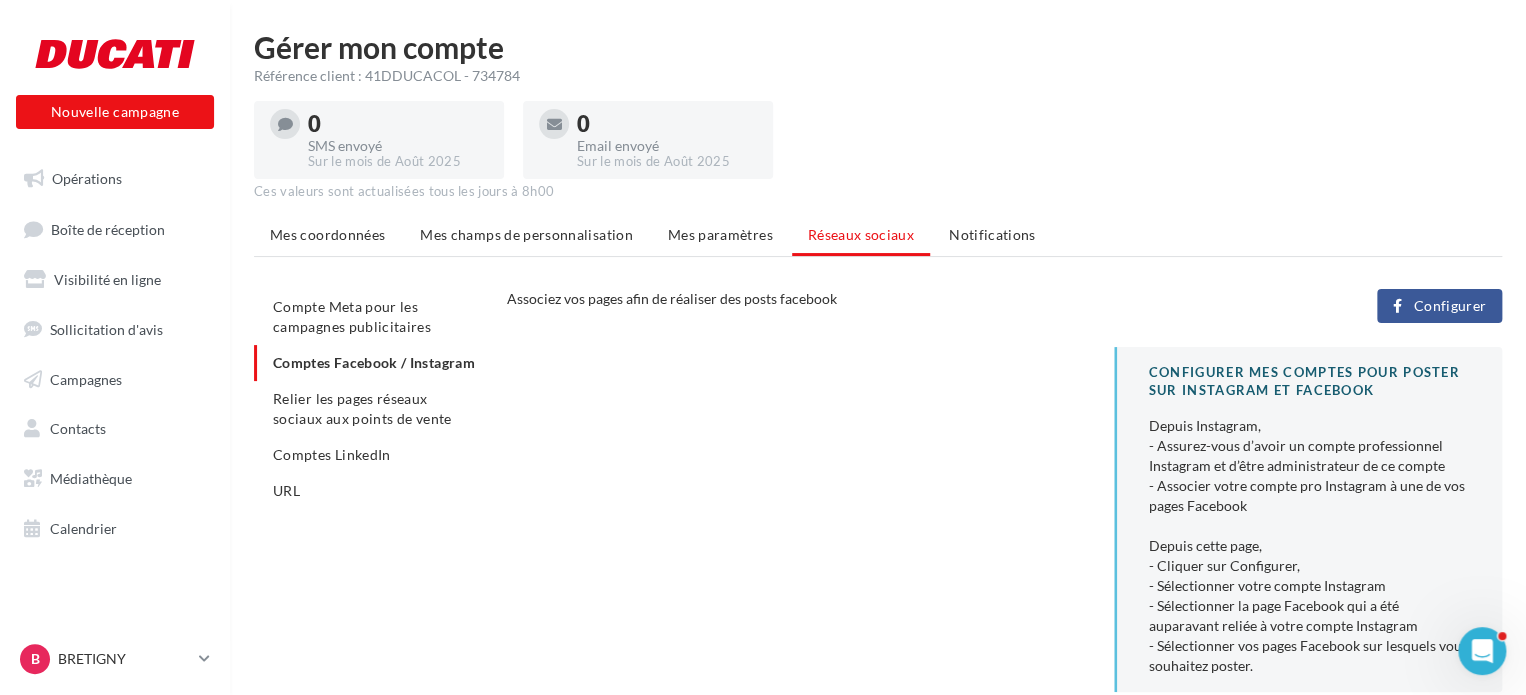 click on "Configurer" at bounding box center (1449, 306) 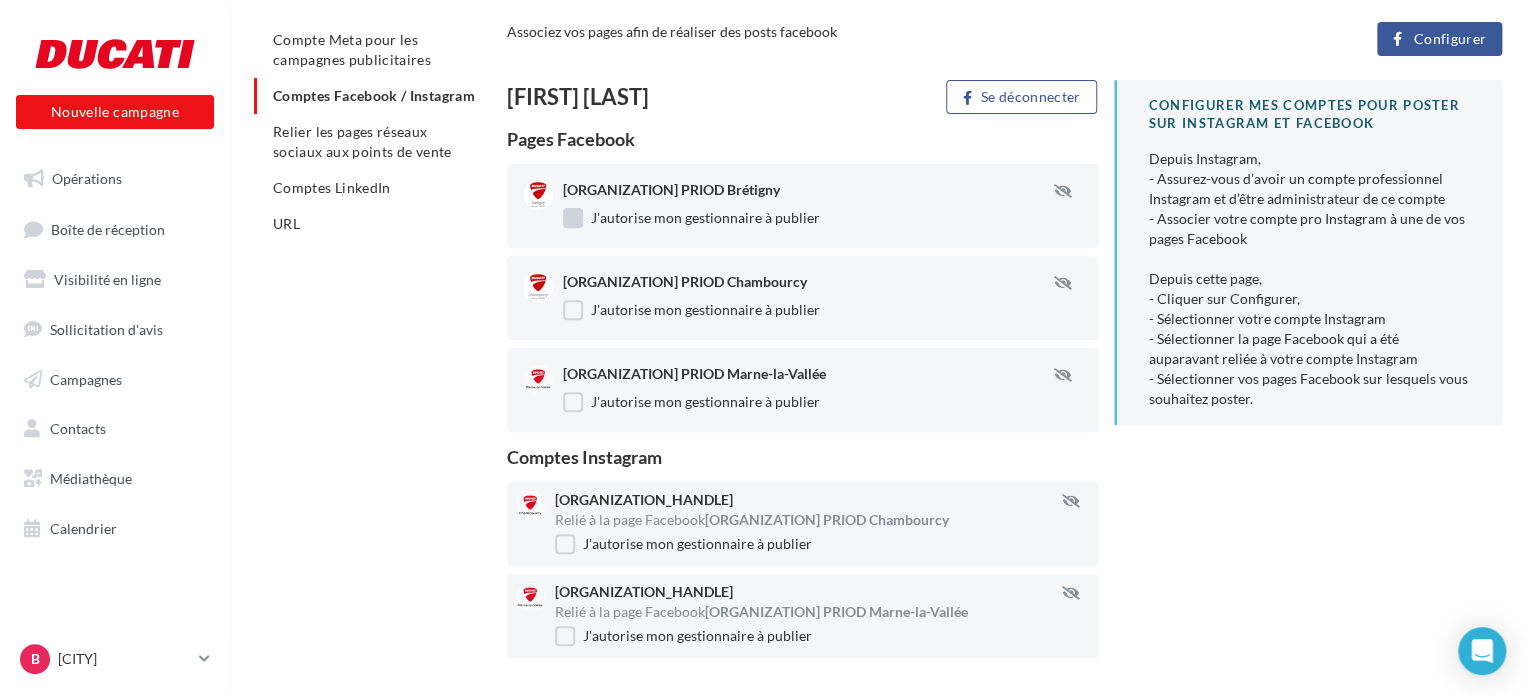 scroll, scrollTop: 300, scrollLeft: 0, axis: vertical 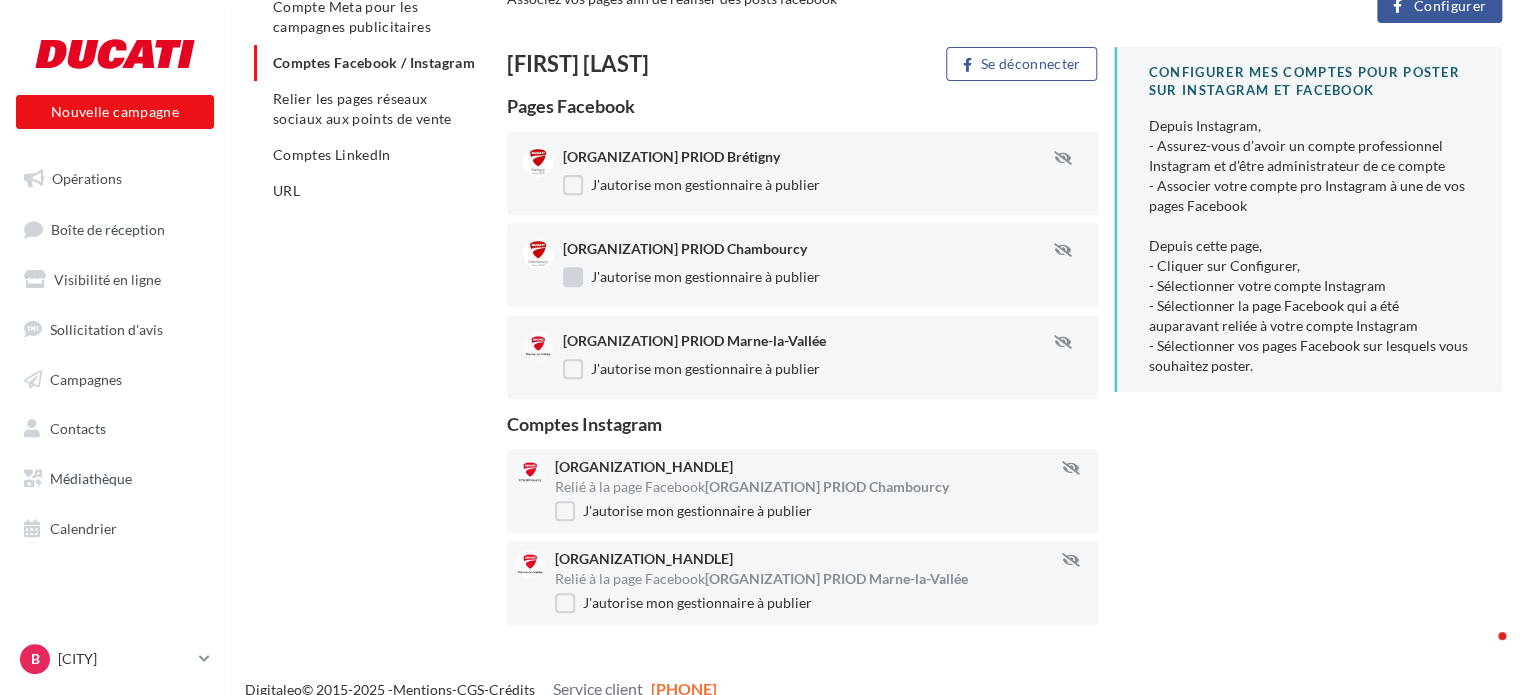 click on "J'autorise mon gestionnaire à publier" at bounding box center [691, 277] 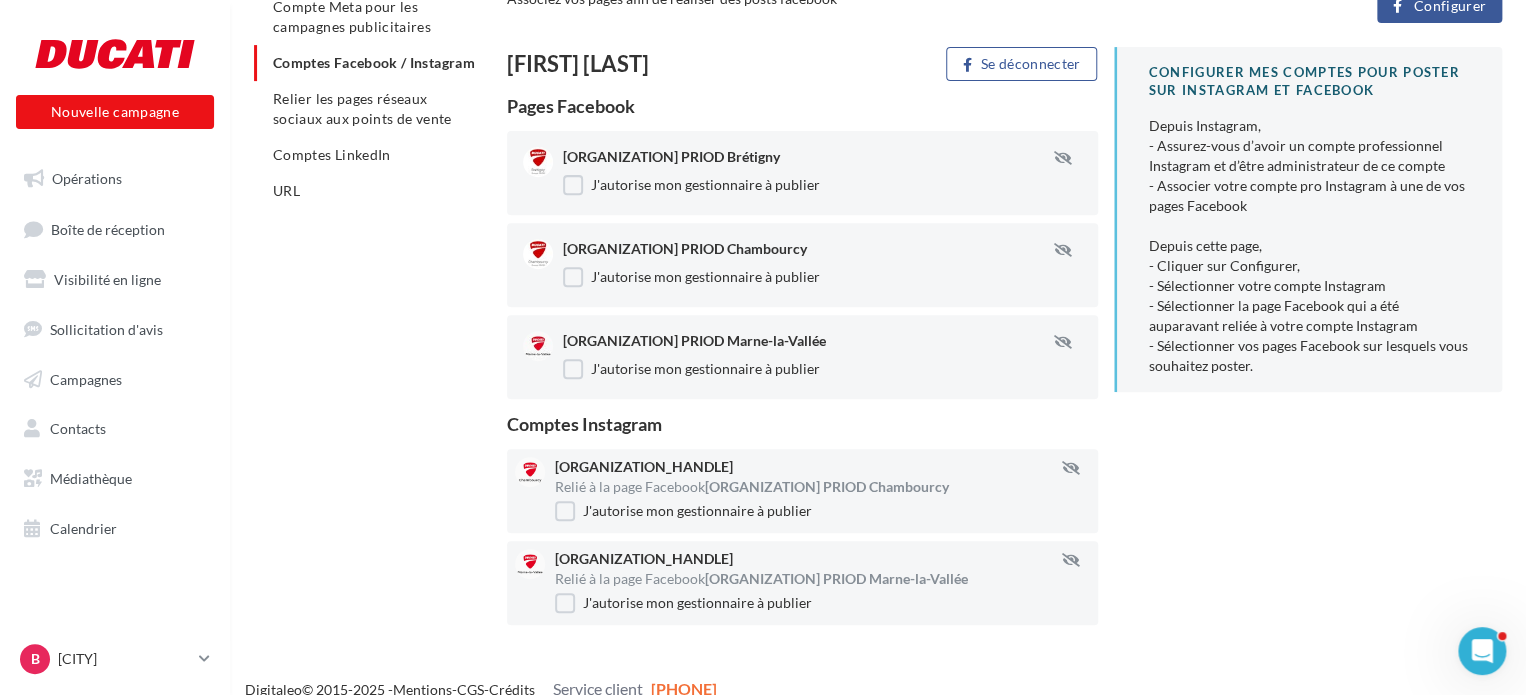scroll, scrollTop: 0, scrollLeft: 0, axis: both 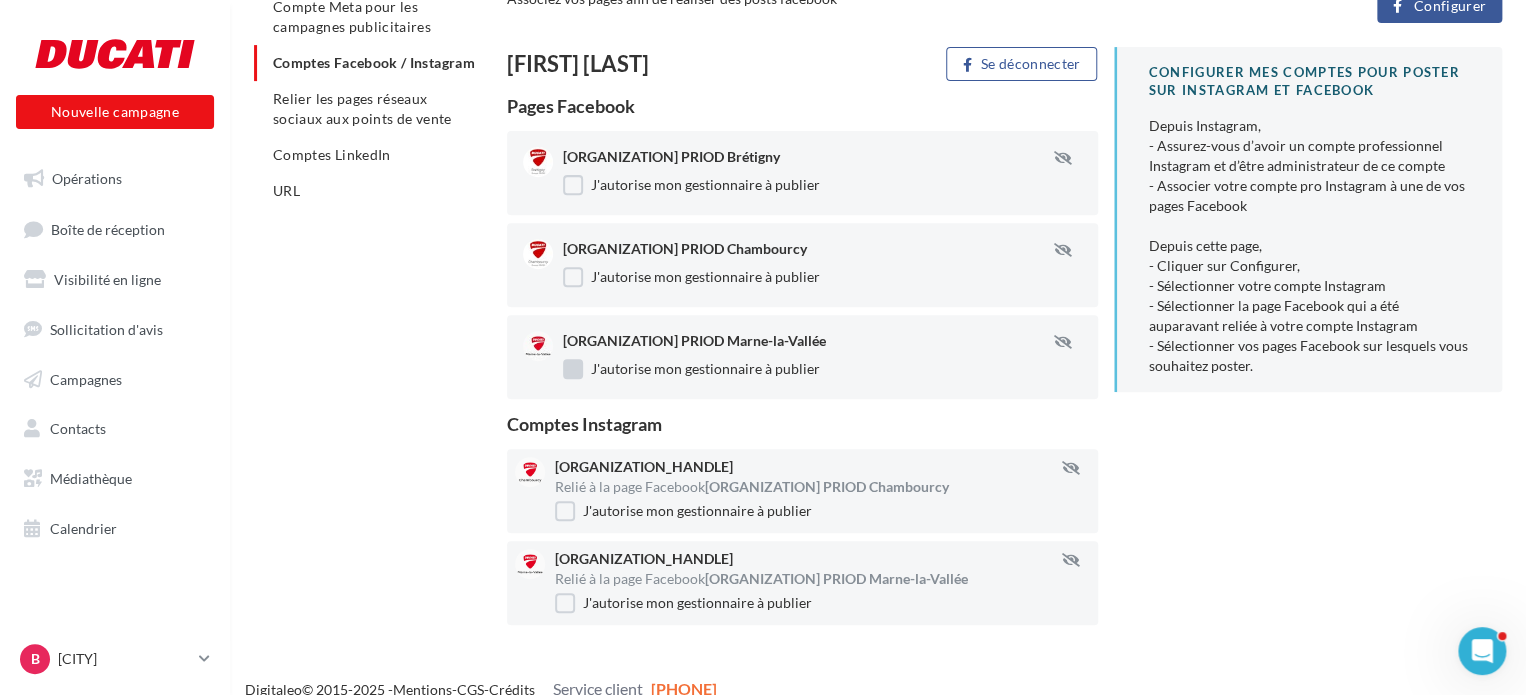 click on "J'autorise mon gestionnaire à publier" at bounding box center (691, 369) 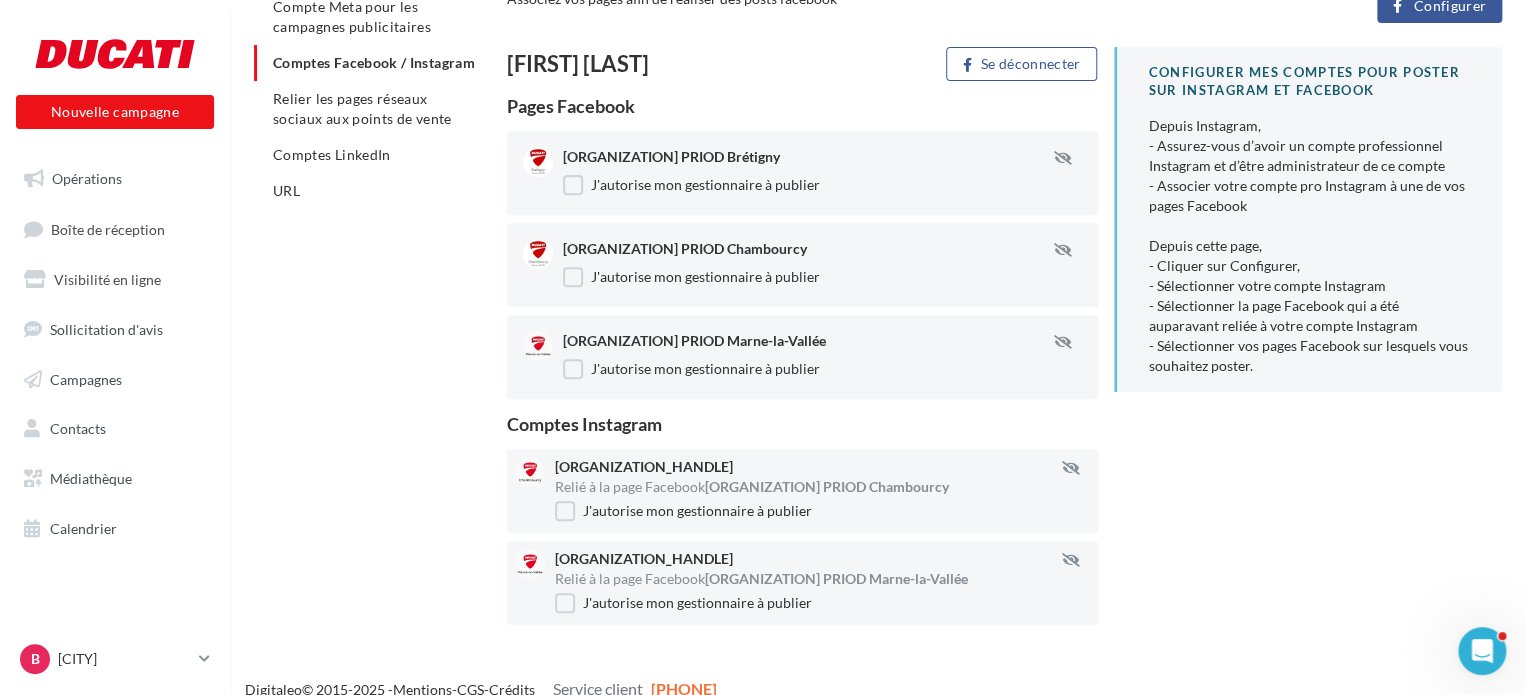 scroll, scrollTop: 324, scrollLeft: 0, axis: vertical 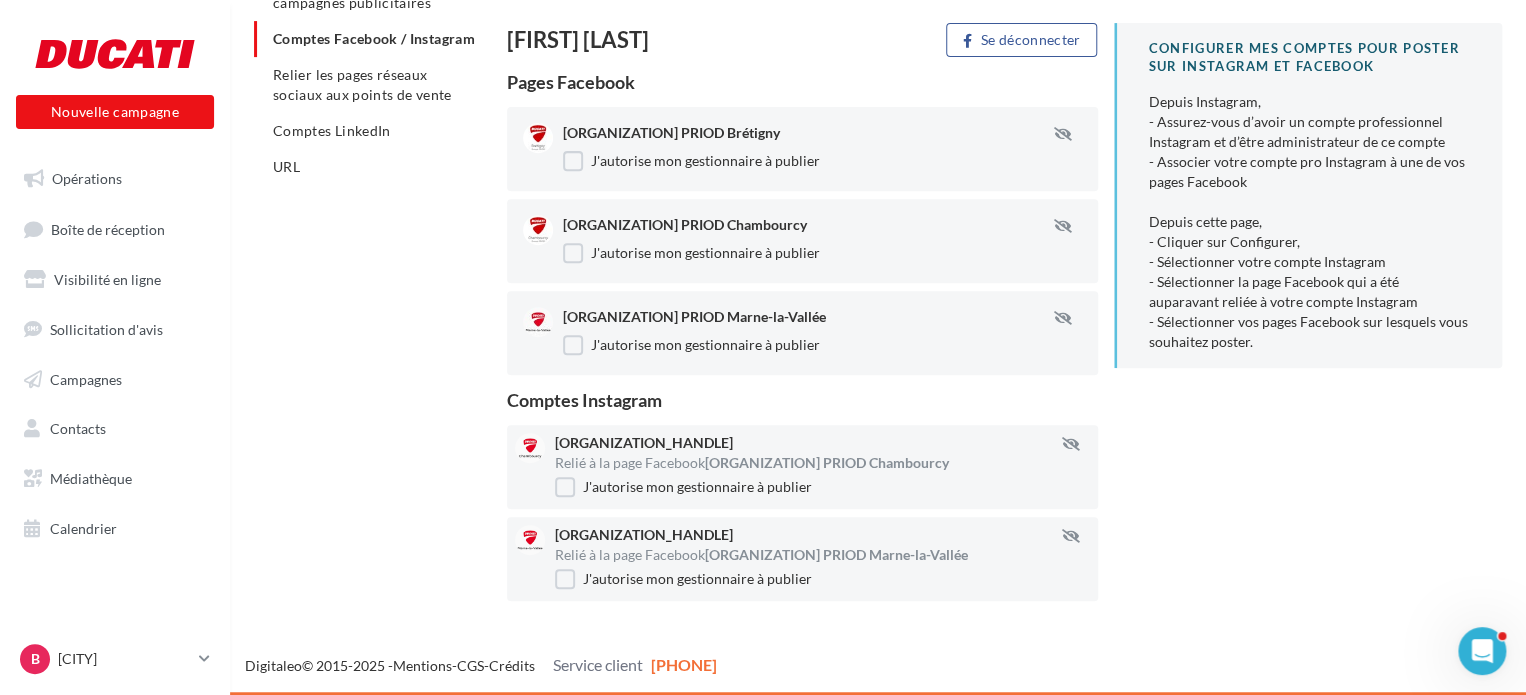 click on "J'autorise mon gestionnaire à publier" at bounding box center [822, 487] 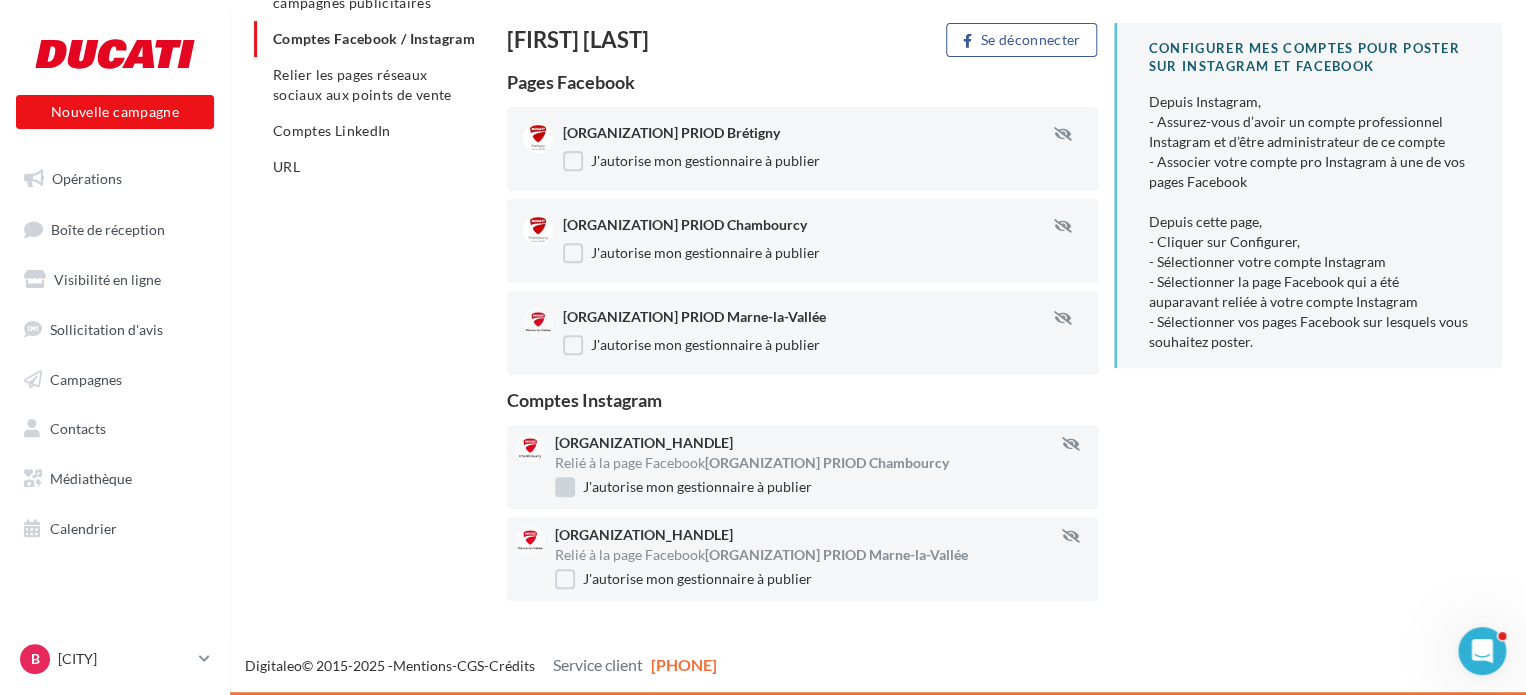 click on "J'autorise mon gestionnaire à publier" at bounding box center [683, 487] 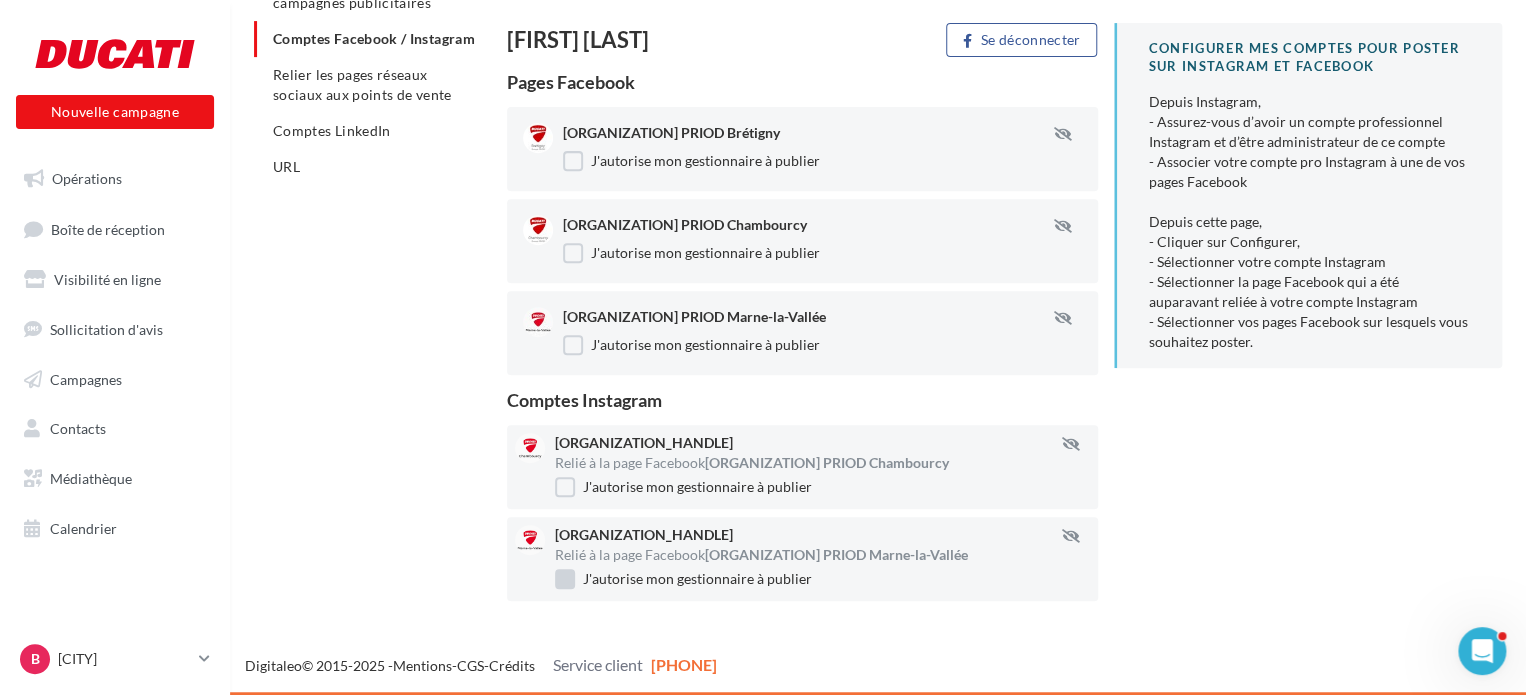 click on "J'autorise mon gestionnaire à publier" at bounding box center (683, 579) 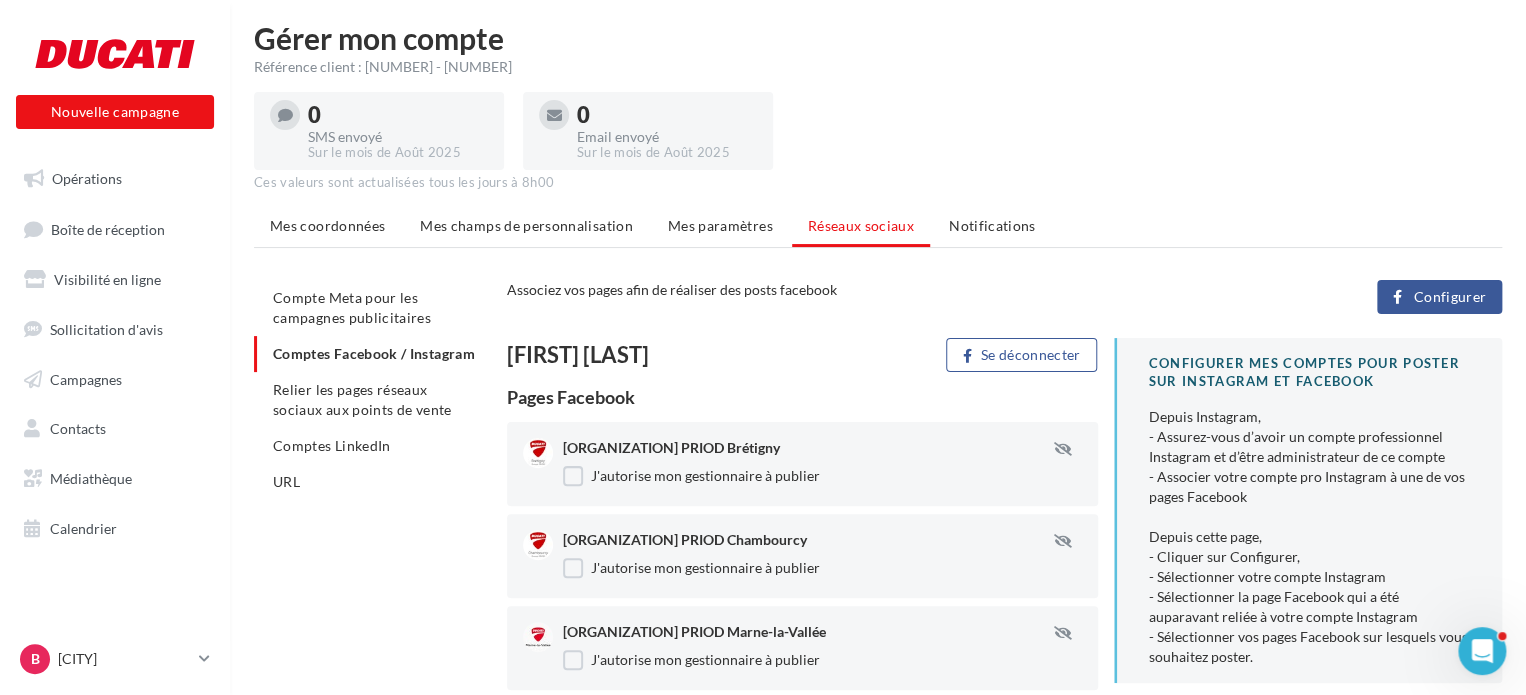 scroll, scrollTop: 0, scrollLeft: 0, axis: both 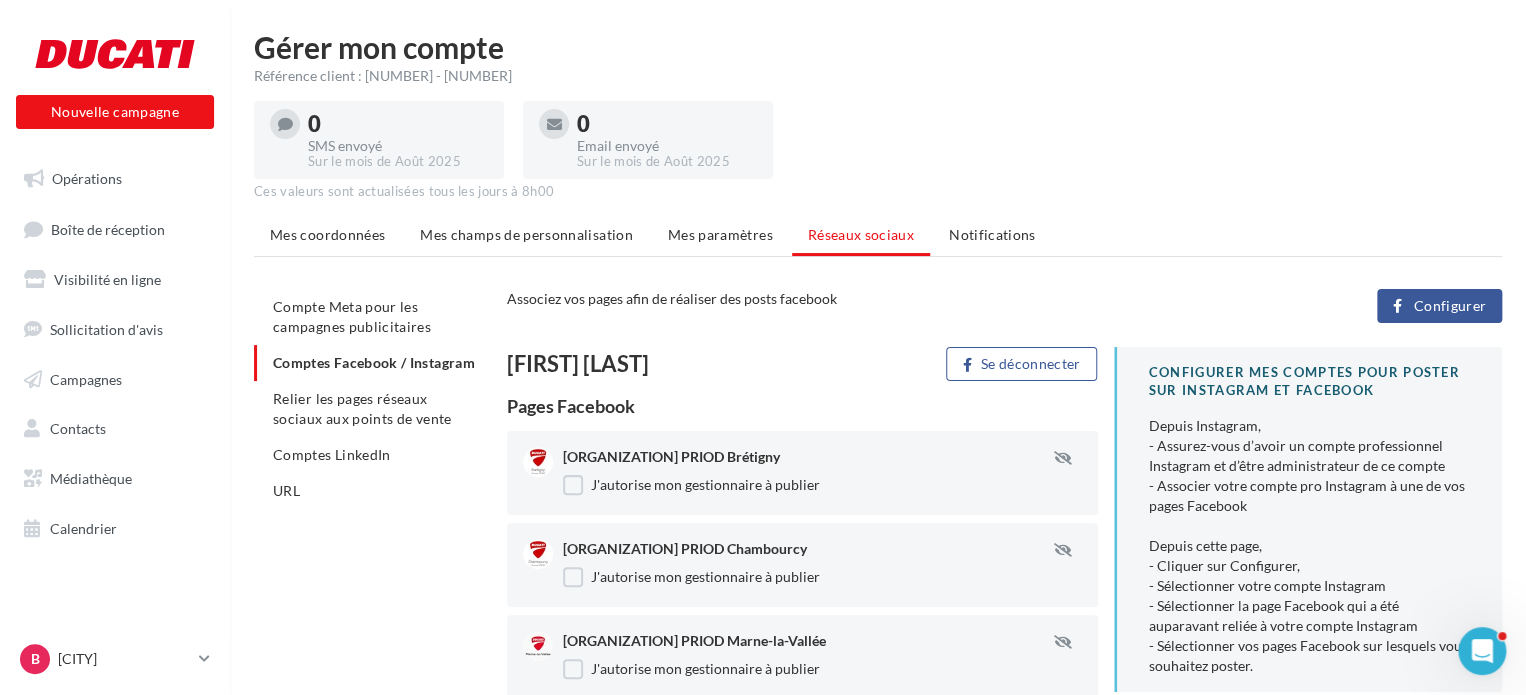 click on "Mes paramètres" at bounding box center [720, 235] 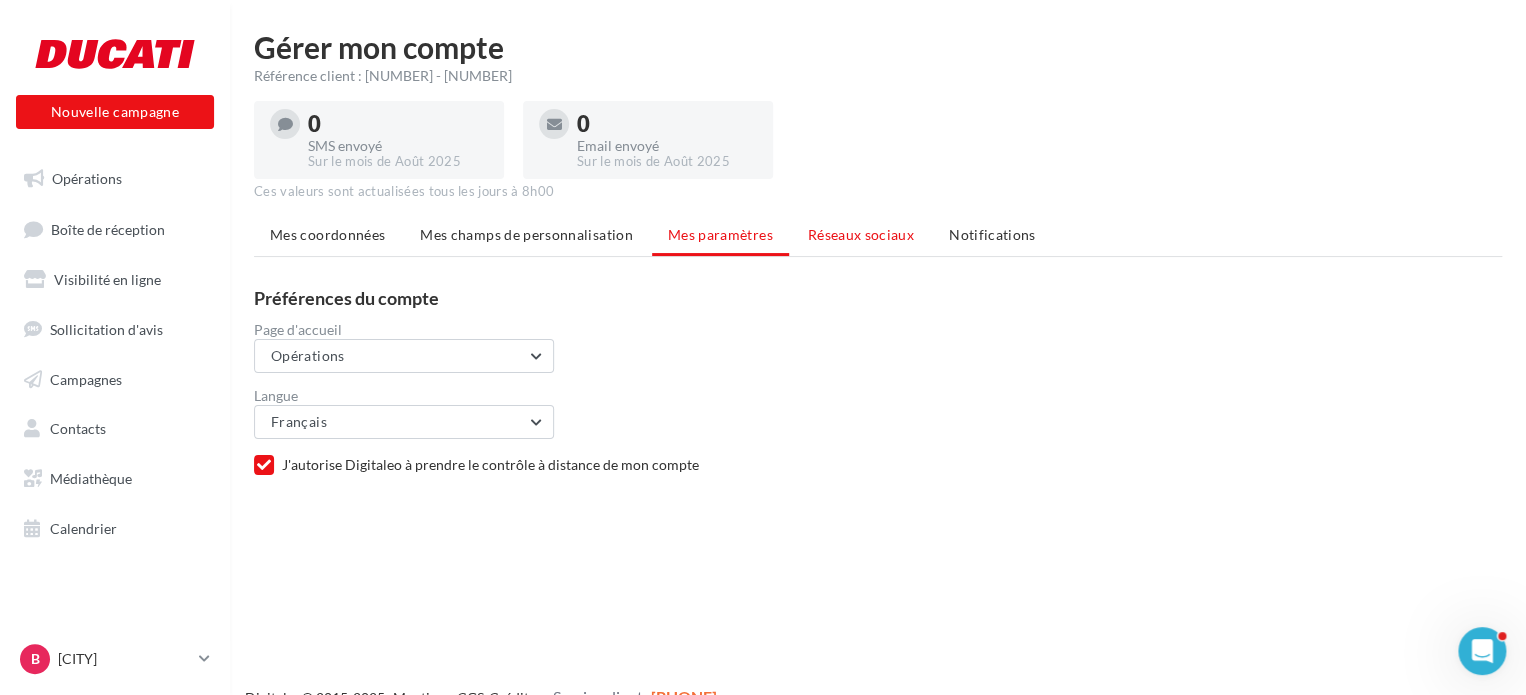 click on "Réseaux sociaux" at bounding box center (861, 234) 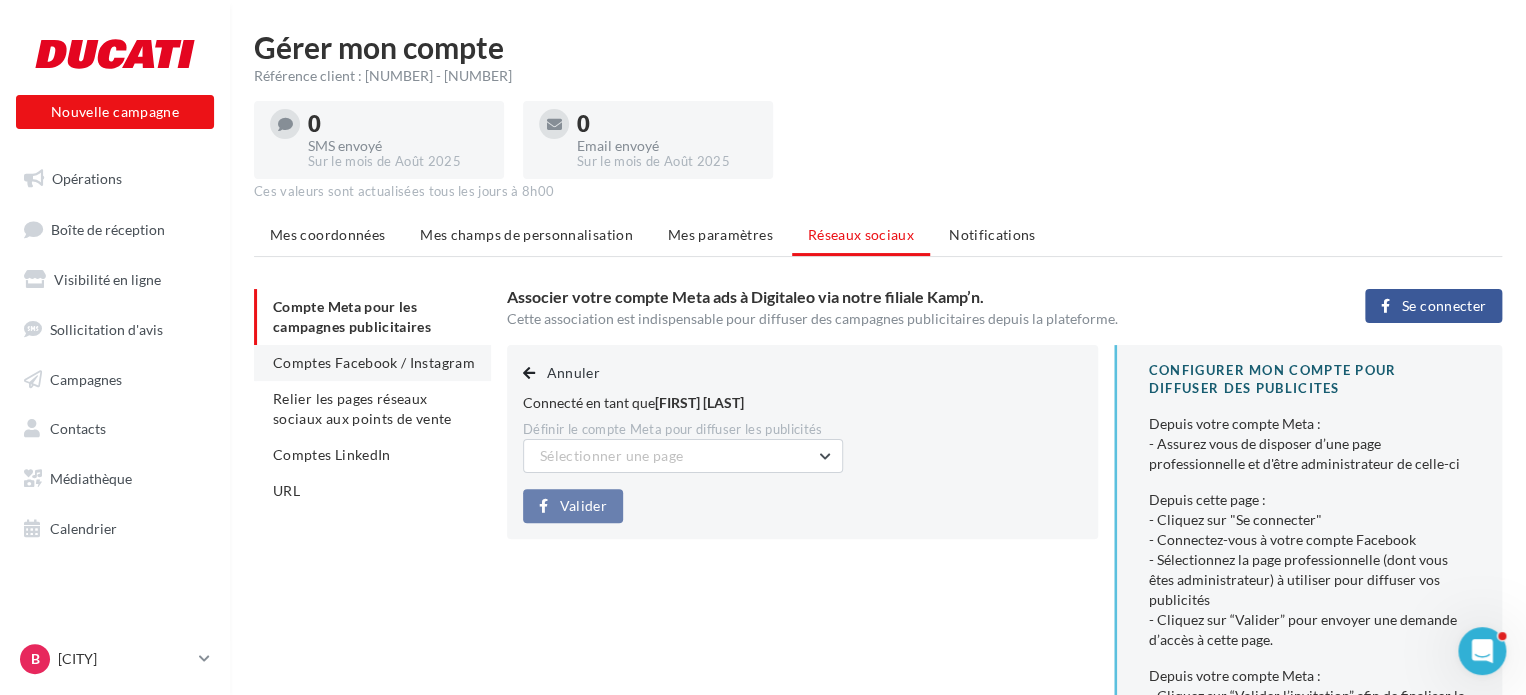 click on "Comptes Facebook / Instagram" at bounding box center (374, 362) 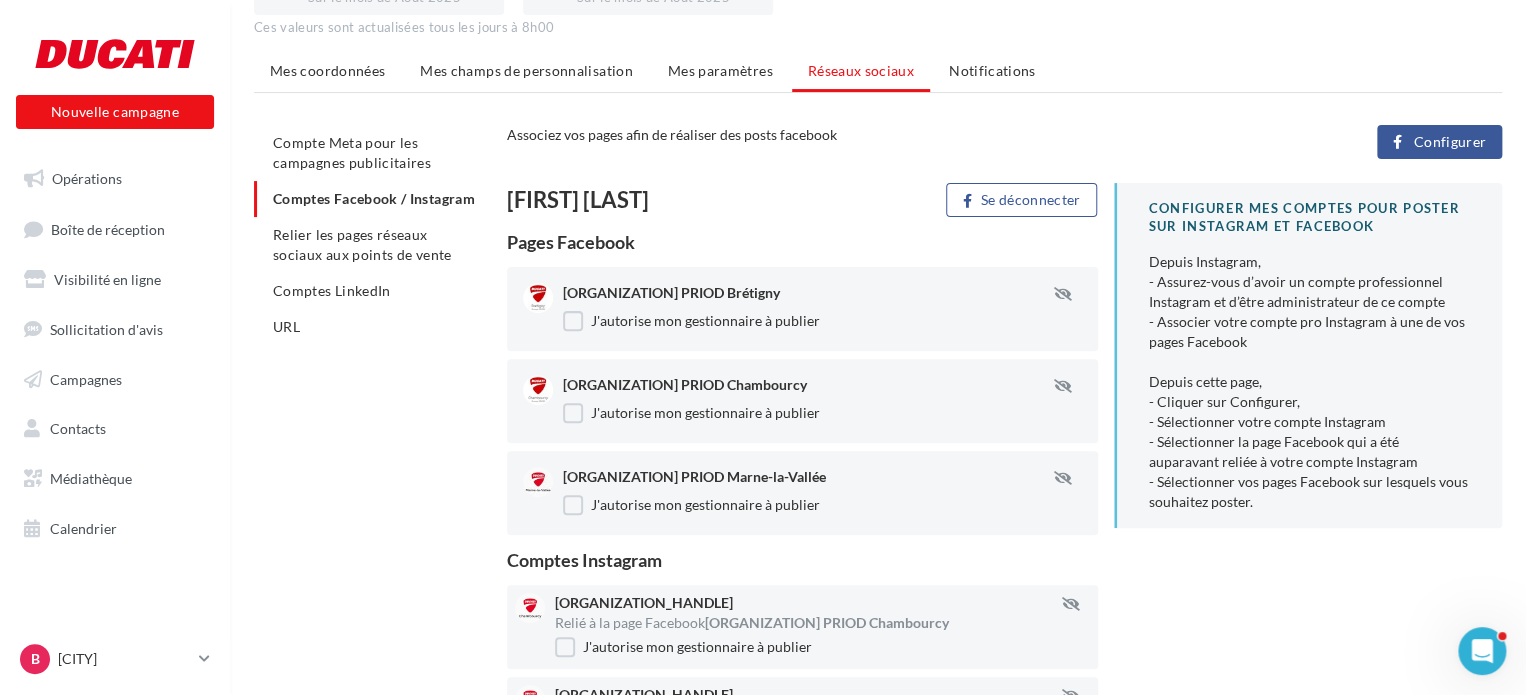 scroll, scrollTop: 100, scrollLeft: 0, axis: vertical 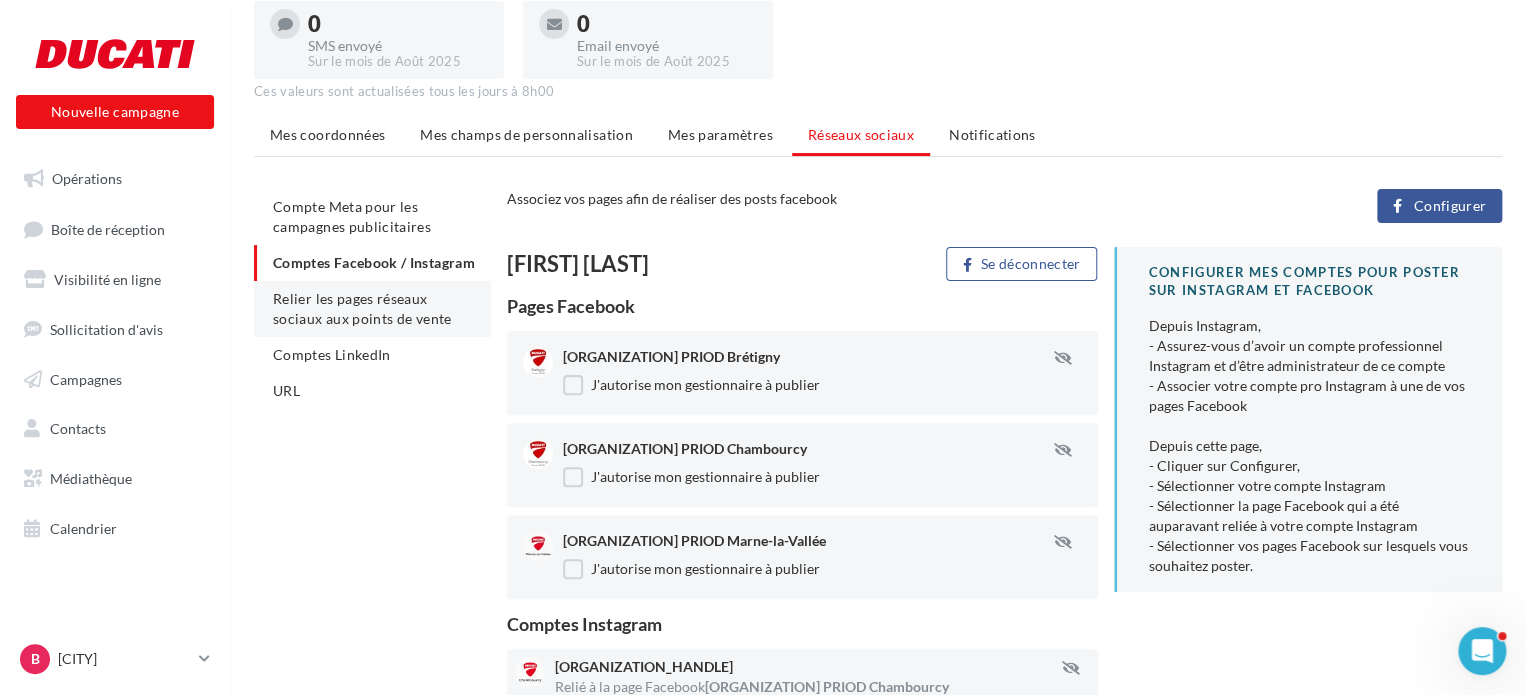 click on "Relier les pages réseaux sociaux aux points de vente" at bounding box center (362, 308) 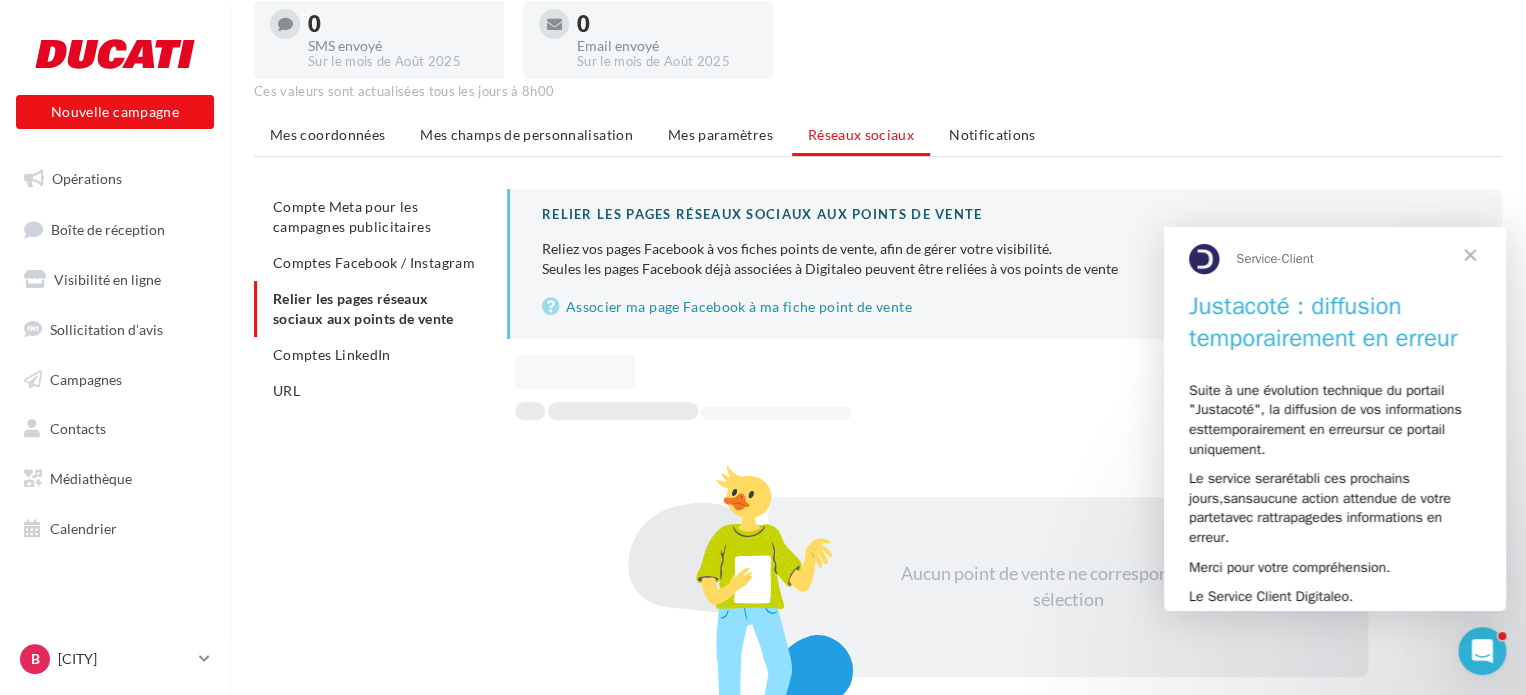 scroll, scrollTop: 0, scrollLeft: 0, axis: both 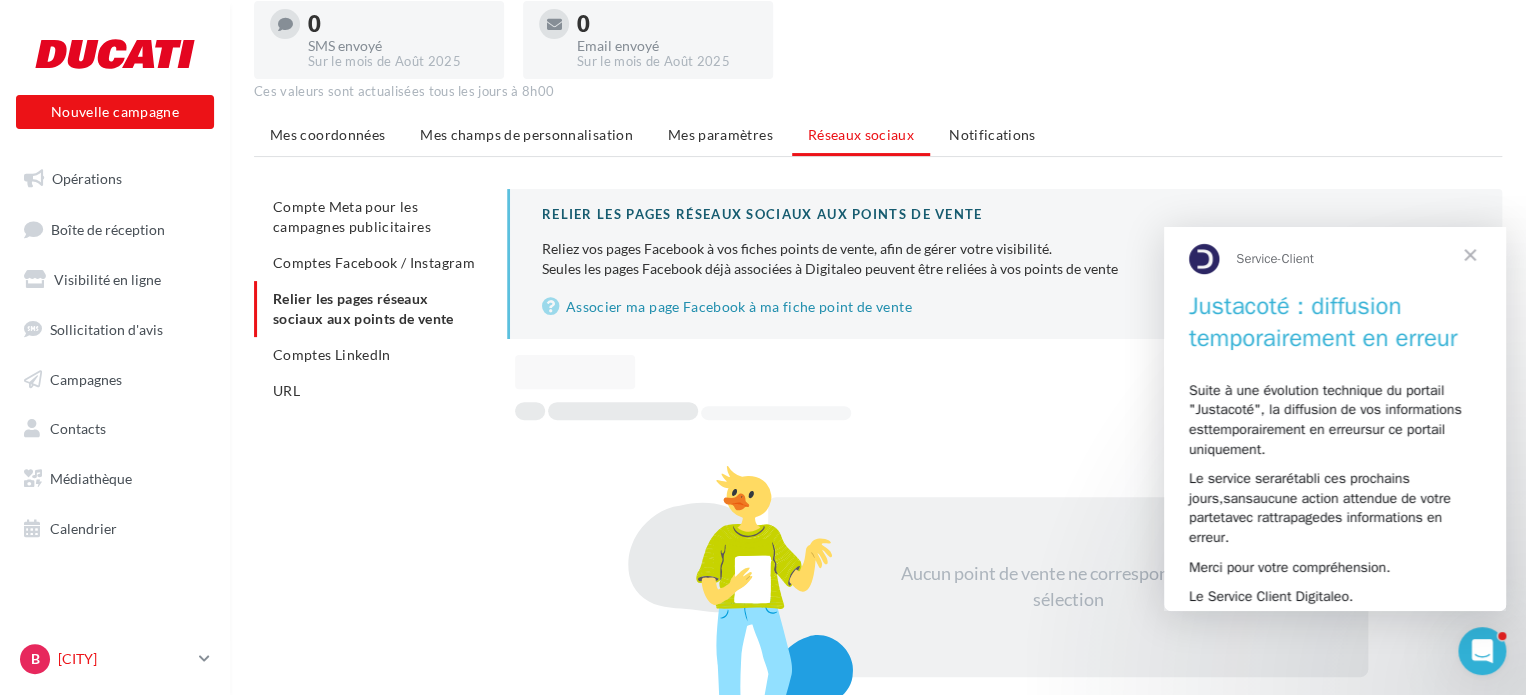 click on "BRETIGNY" at bounding box center (124, 659) 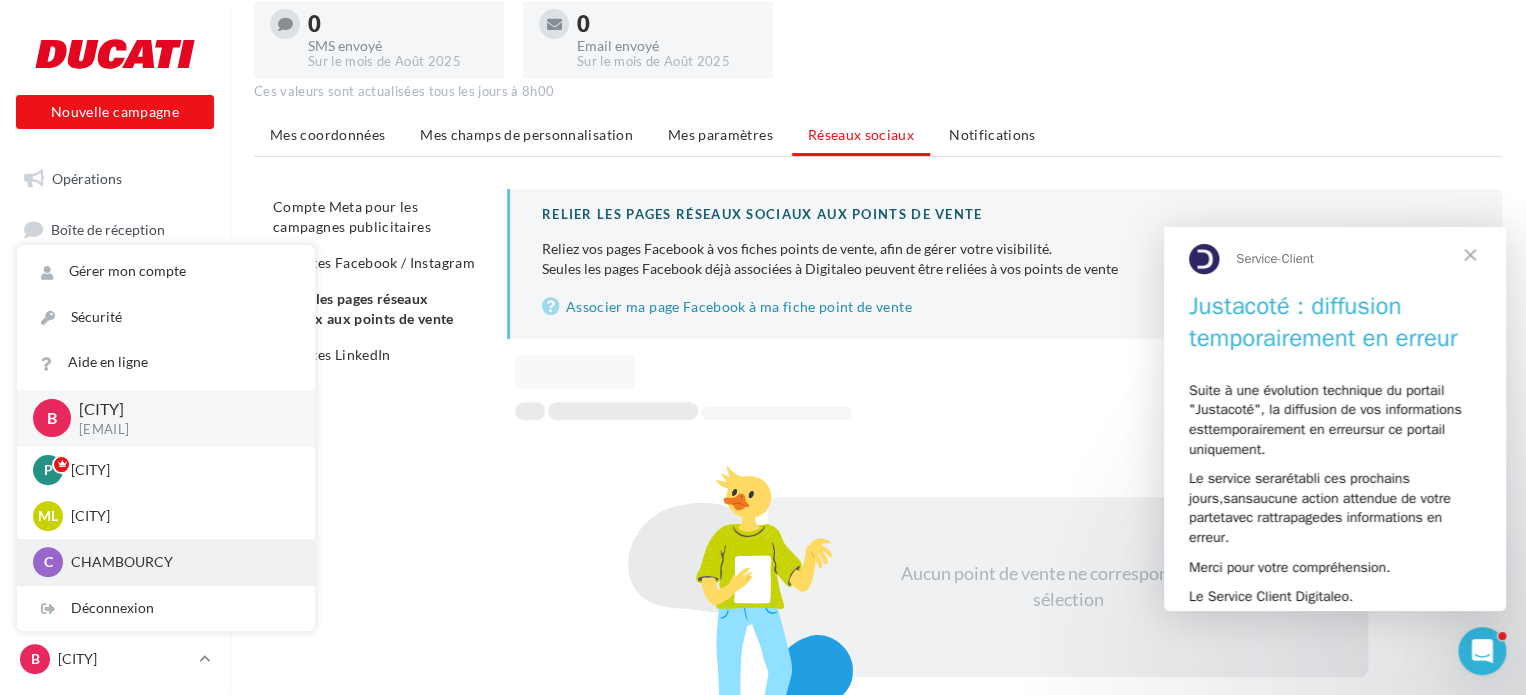 click on "CHAMBOURCY" at bounding box center [181, 562] 